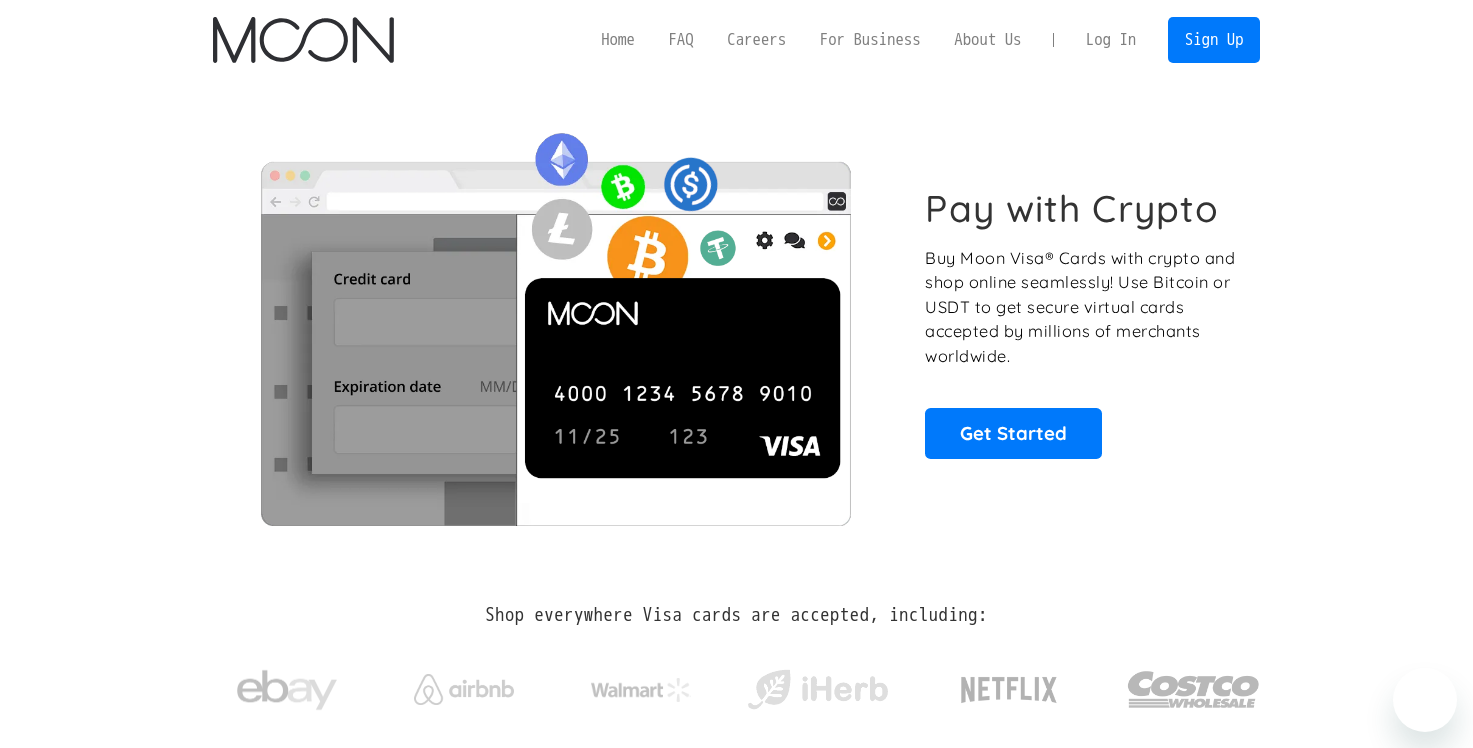 scroll, scrollTop: 0, scrollLeft: 0, axis: both 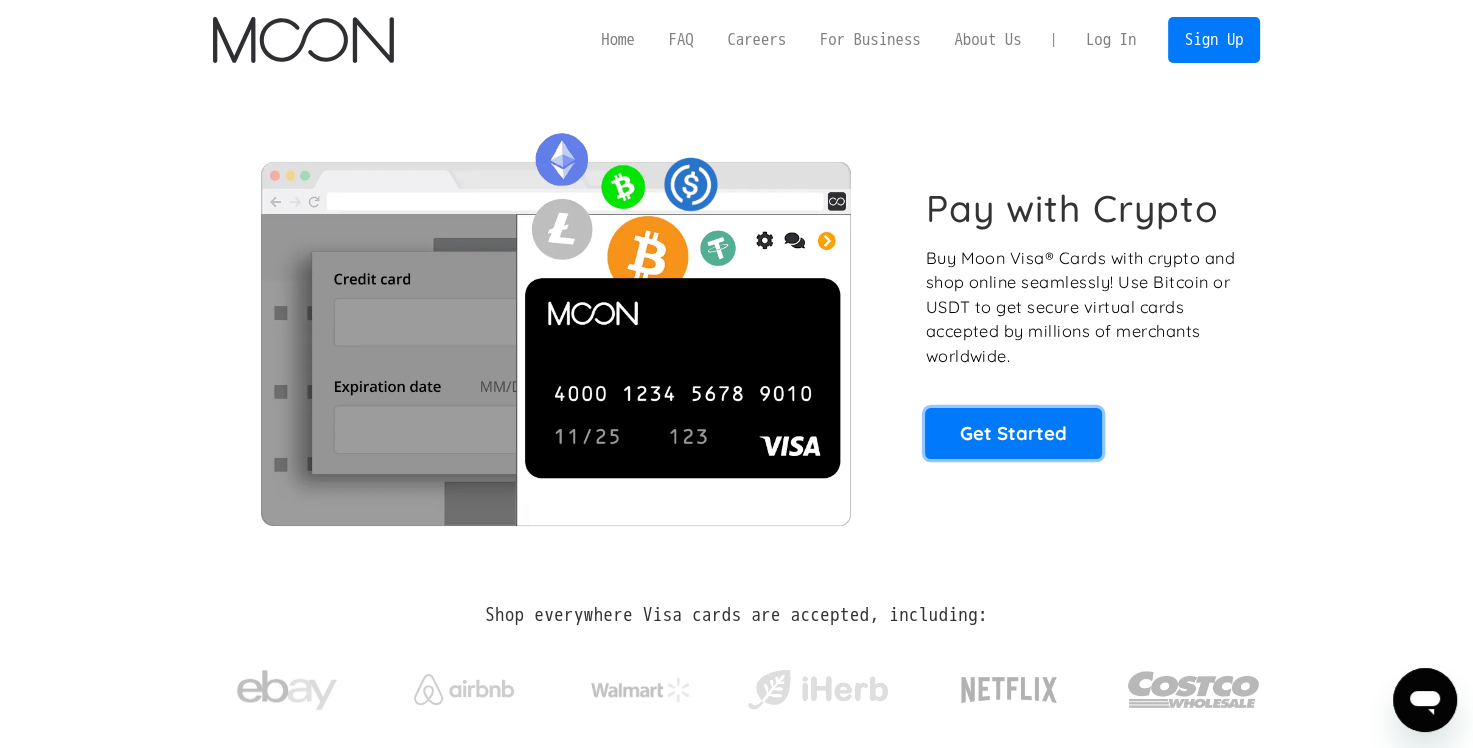 click on "Get Started" at bounding box center [1013, 433] 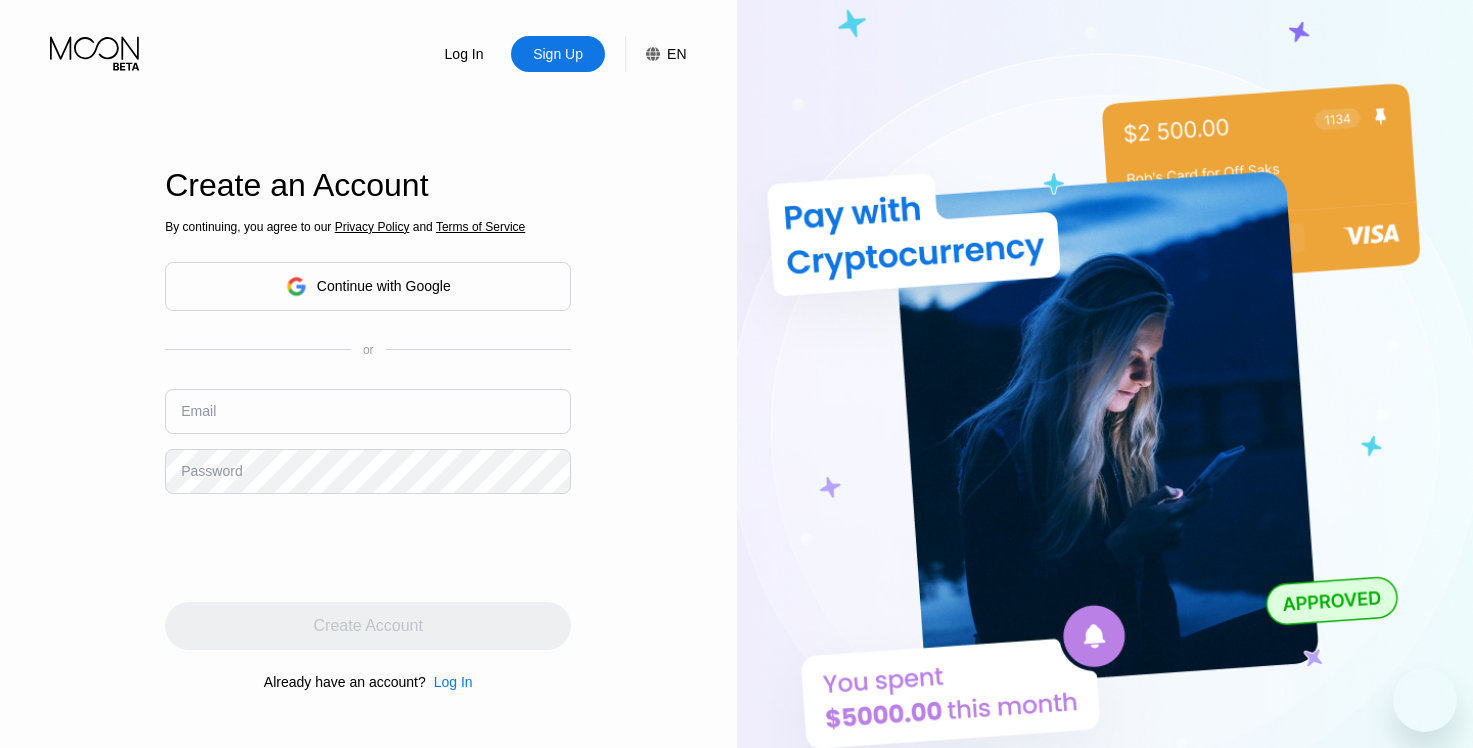 scroll, scrollTop: 0, scrollLeft: 0, axis: both 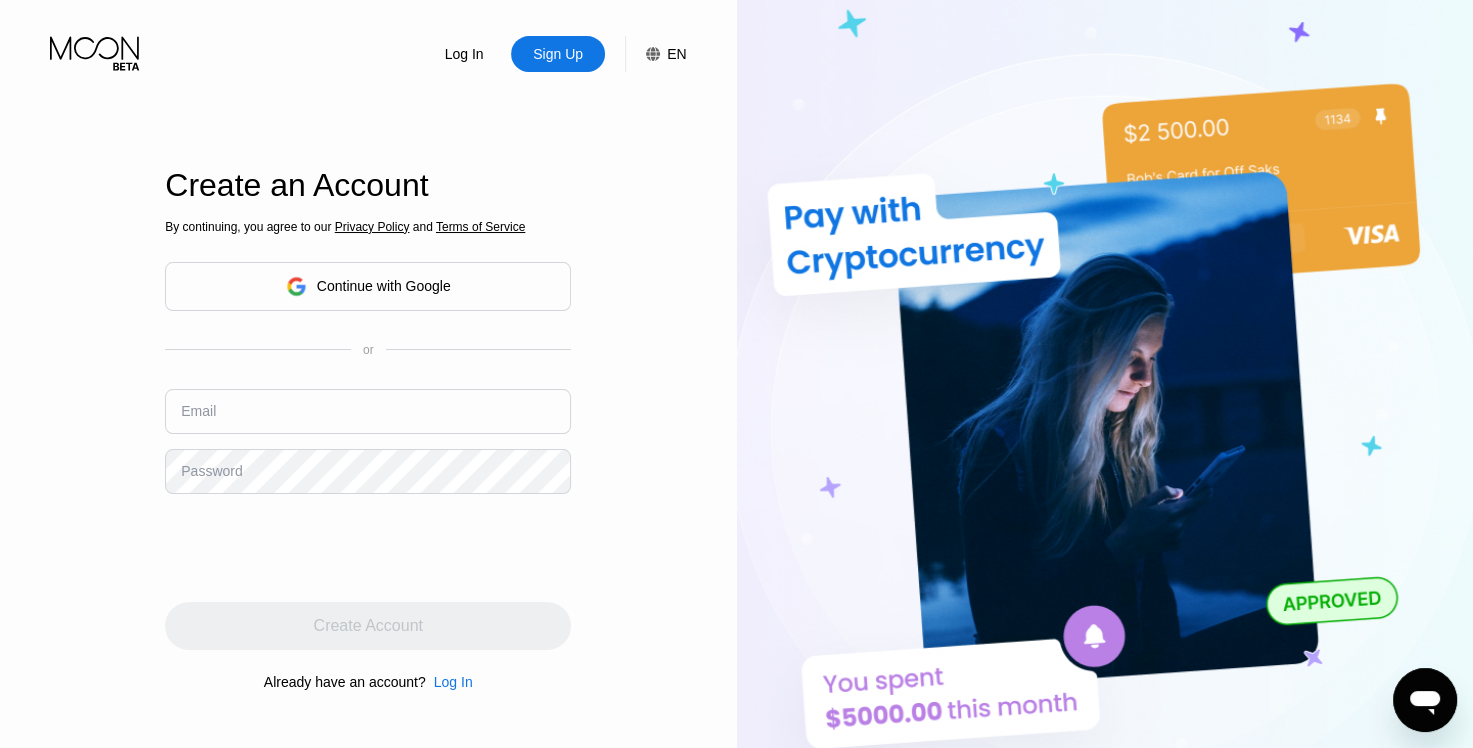 click on "Continue with Google" at bounding box center (368, 286) 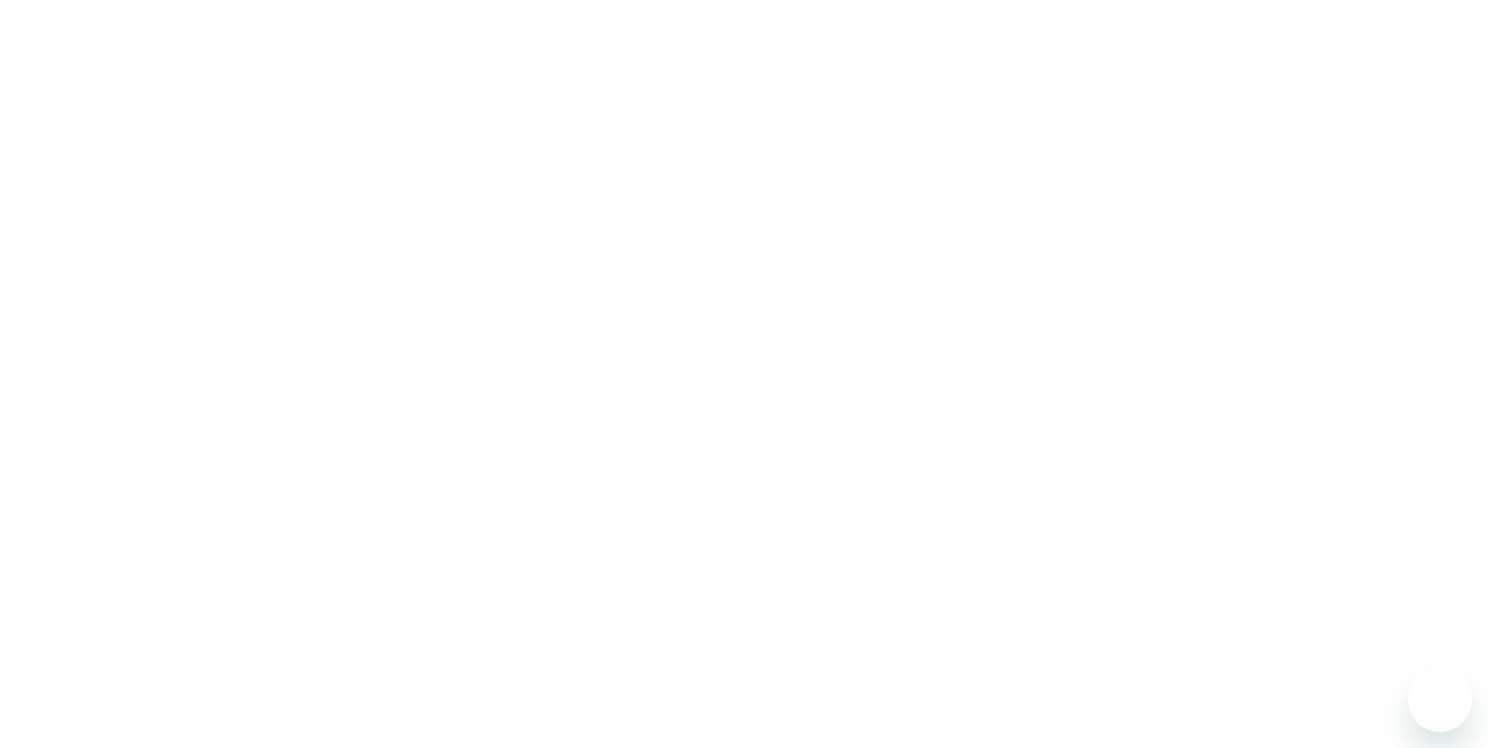 scroll, scrollTop: 0, scrollLeft: 0, axis: both 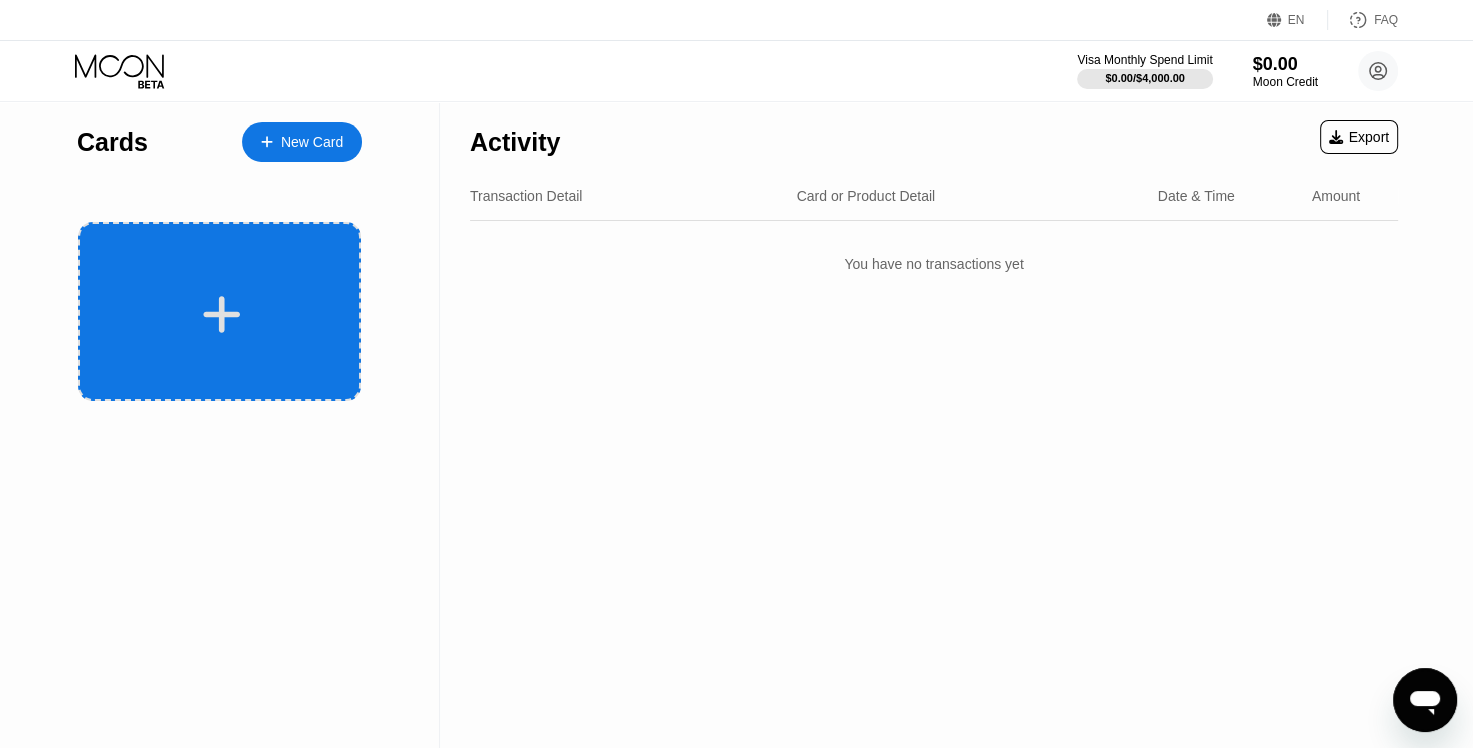 click at bounding box center [222, 314] 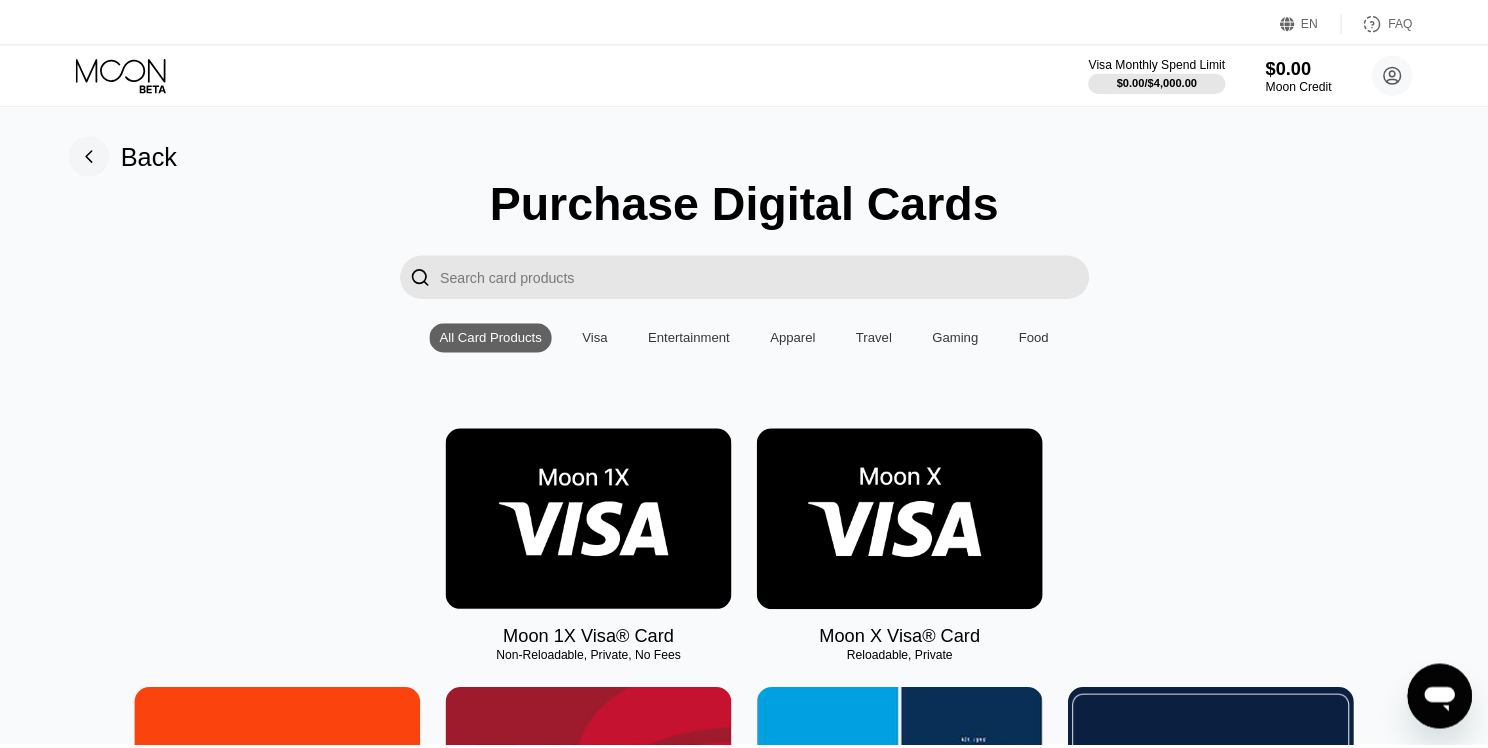 scroll, scrollTop: 0, scrollLeft: 0, axis: both 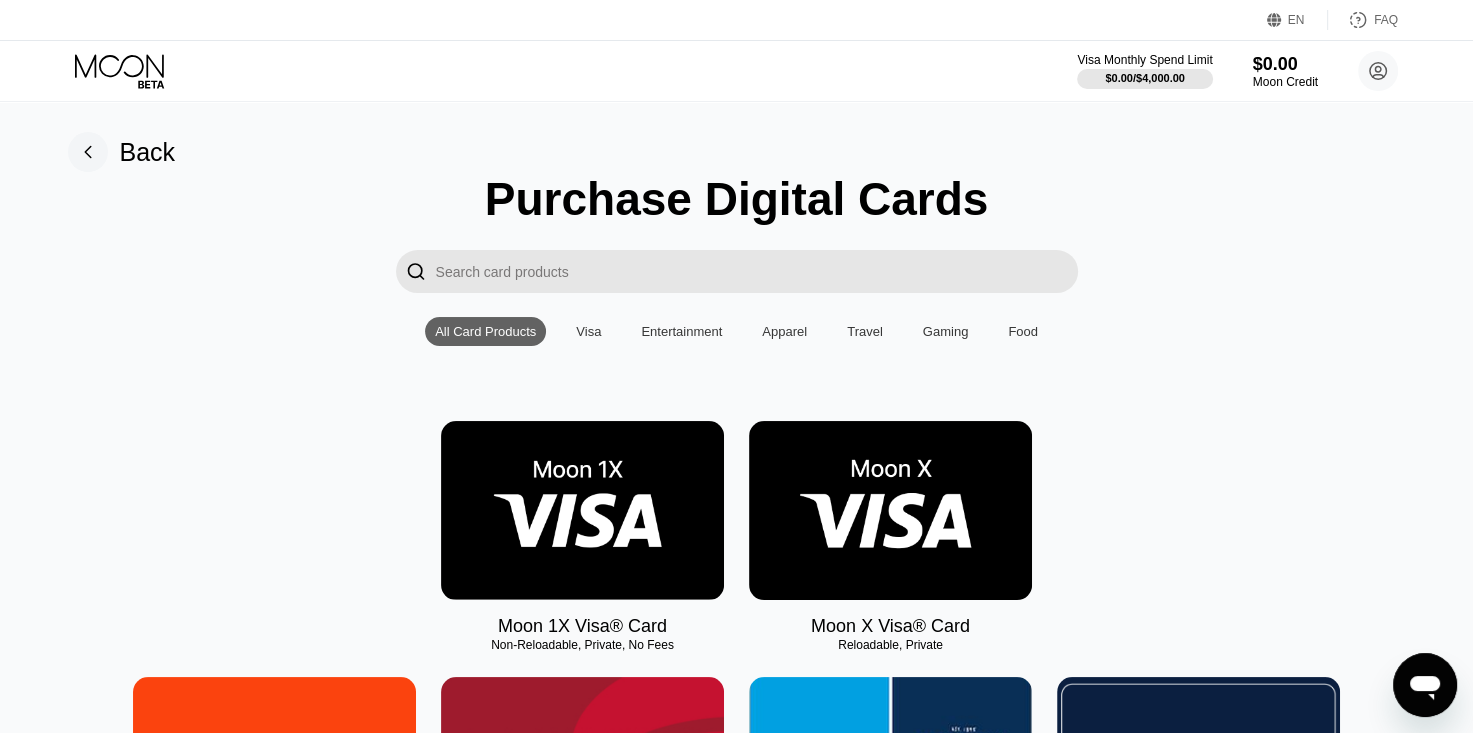 drag, startPoint x: 679, startPoint y: 657, endPoint x: 620, endPoint y: 650, distance: 59.413803 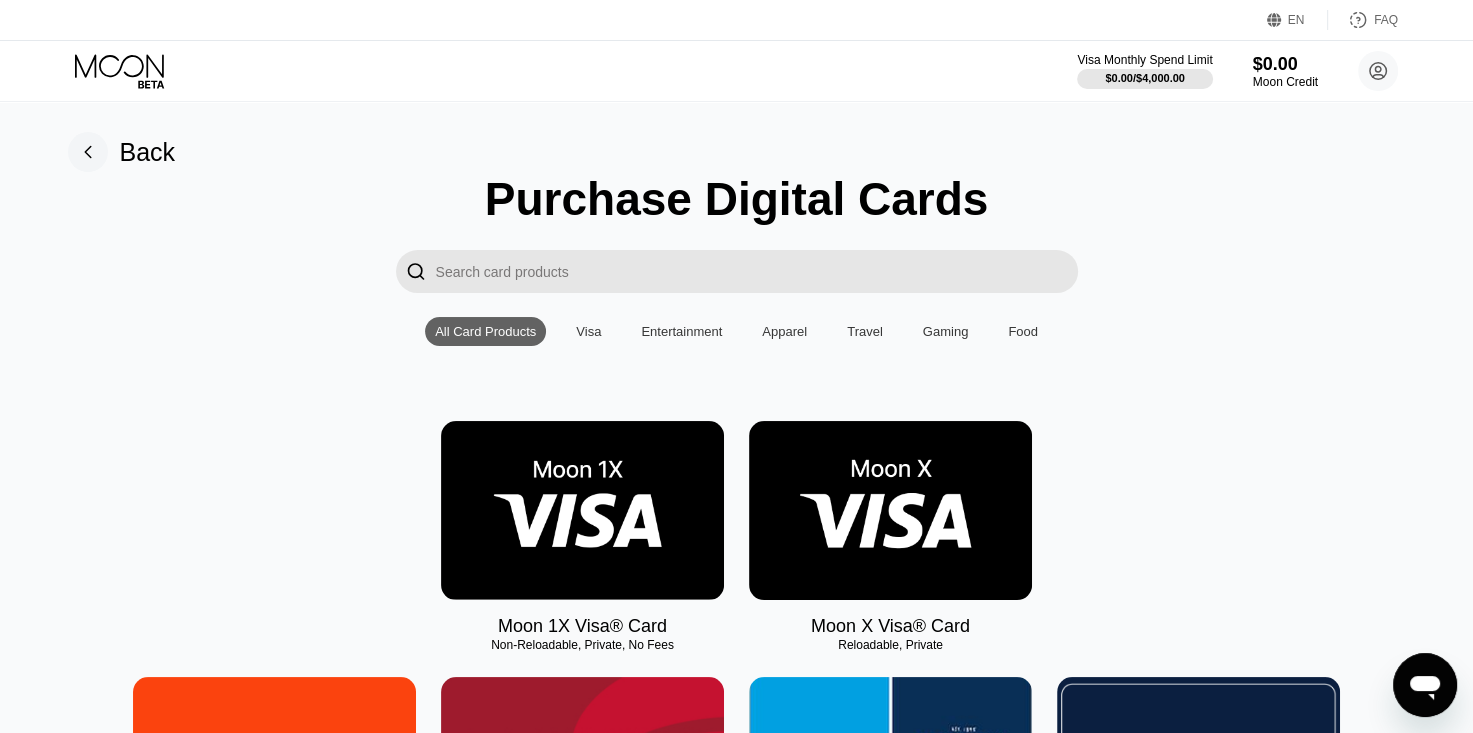 click on "Moon 1X Visa® Card Non-Reloadable, Private, No Fees Moon X Visa® Card Reloadable, Private Nike Famous Footwear Carter's MLB Shop Nintendo Guitar Center Nordstrom Ann Taylor GAP Google Play HULU Petco Uber Eats GameStop TJ Maxx Athleta Xbox US Bass Pro Shops® Burlington SHOWTIME® Pottery Barn P.C. Richard and Son Aéropostale Sling TV Fanatics Crate and Barrel Macy's Paramount+ Kigso Games US Jiffy Lube® Sephora US Dick's Sporting Goods DSW Roblox Twitch L.L. Bean Lowe's NHL Shop The Children's Place Applebee’s® TIDAL Nautica Big Lots Marshalls Amazon Harry's REI Guess Staples US Hotels.com US PlayStation®Store Bath & Body Works Dollar Shave Club DoorDash The Home Depot® H&M Homesense NBA Store AMC Theatres® Office Depot® StubHub Michaels Williams-Sonoma Airbnb EA Play  Zappos.com Groupon Saks Fifth Avenue Kohl’s US Adidas Wayfair US Old Navy Tommy Bahama HomeGoods PetSmart eBay Victoria's Secret Chevron and Texaco Nordstrom Rack Overstock.com Walmart Cabela's Foot Locker Marriott EXPRESS Spotify" at bounding box center (737, 3601) 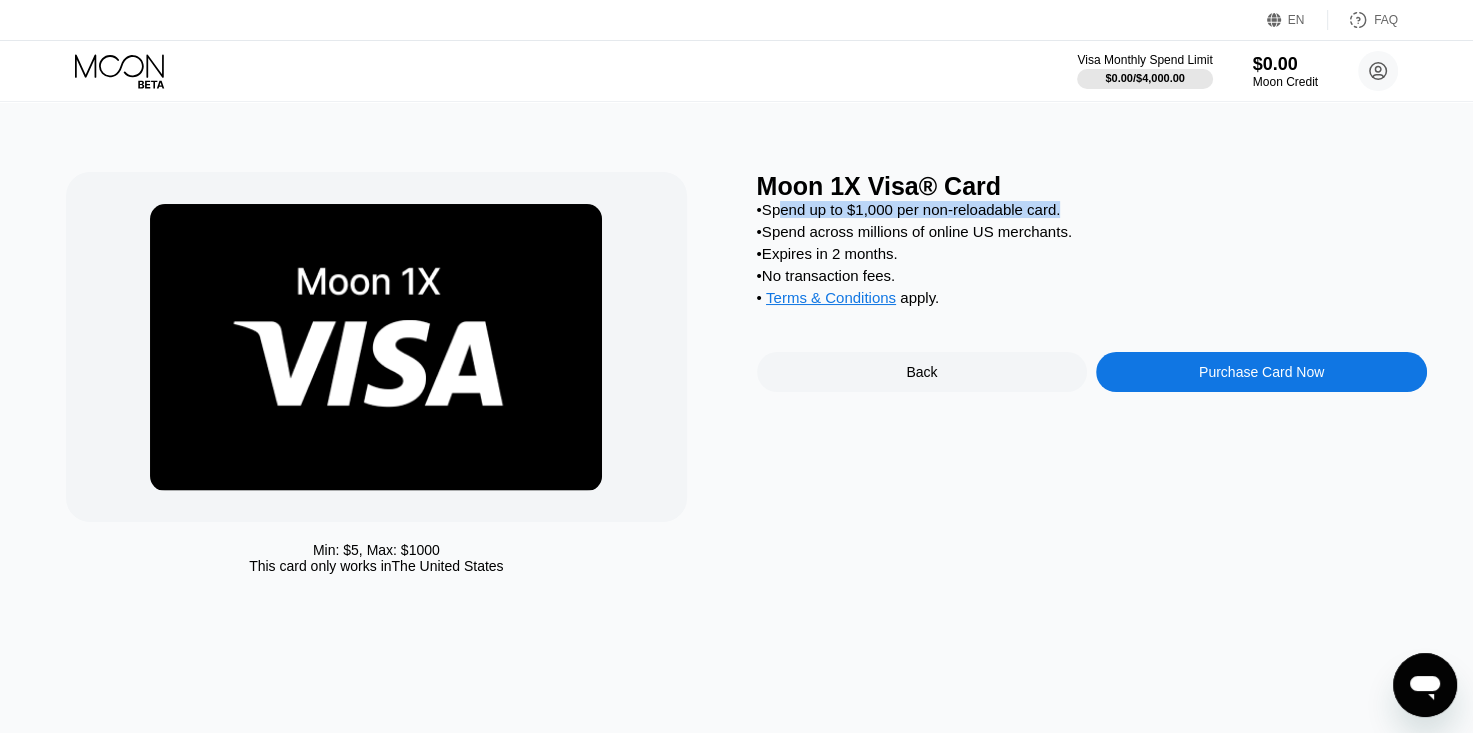 drag, startPoint x: 784, startPoint y: 218, endPoint x: 1067, endPoint y: 225, distance: 283.08655 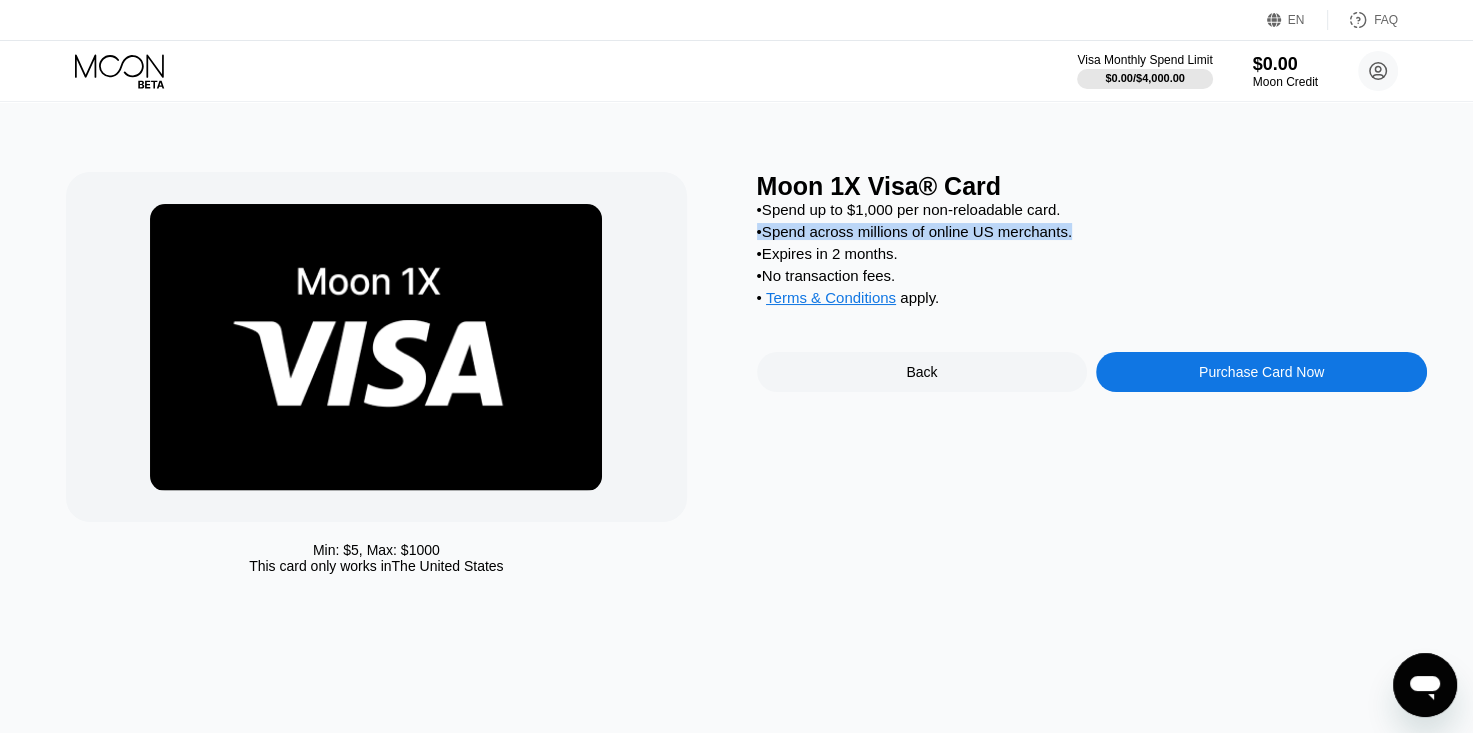 drag, startPoint x: 1089, startPoint y: 238, endPoint x: 753, endPoint y: 232, distance: 336.05356 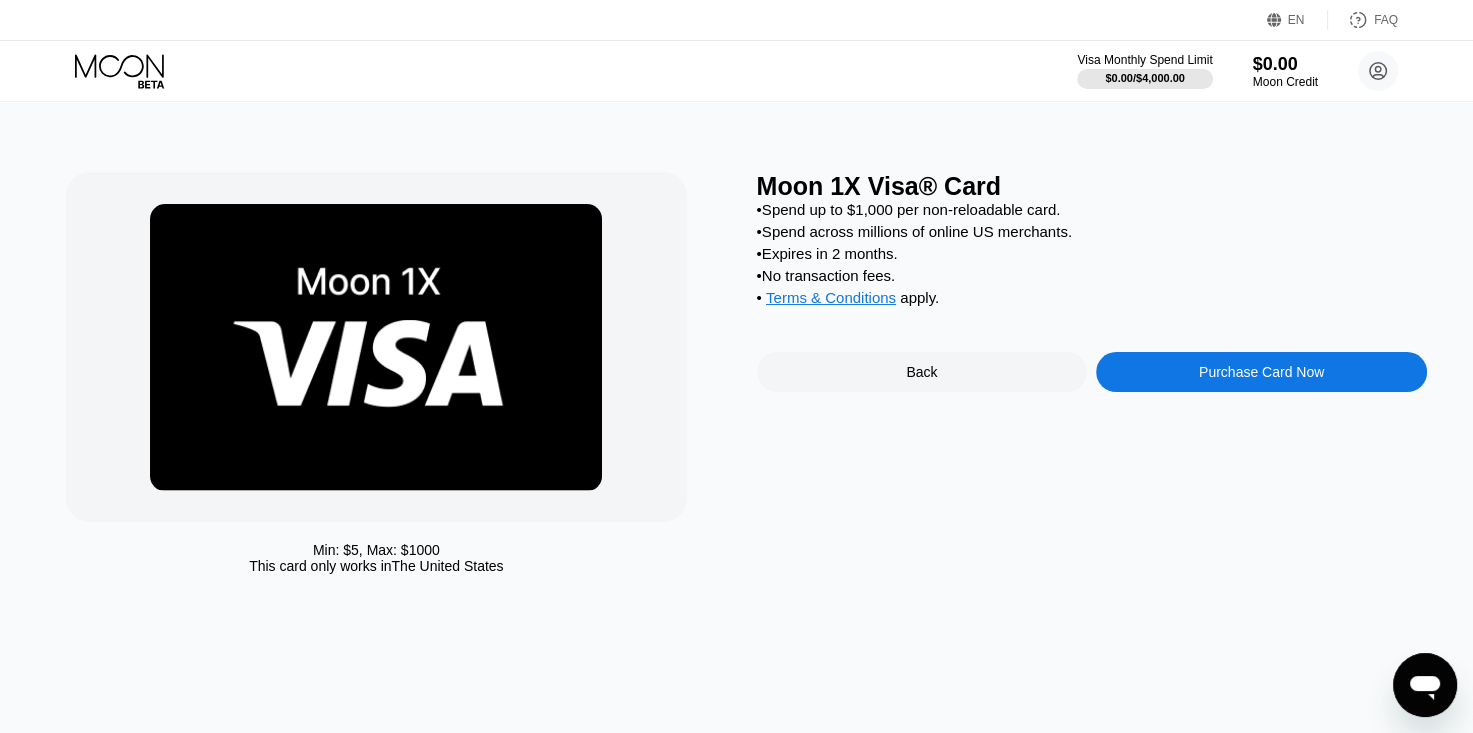 click on "•  Expires in 2 months." at bounding box center (1092, 253) 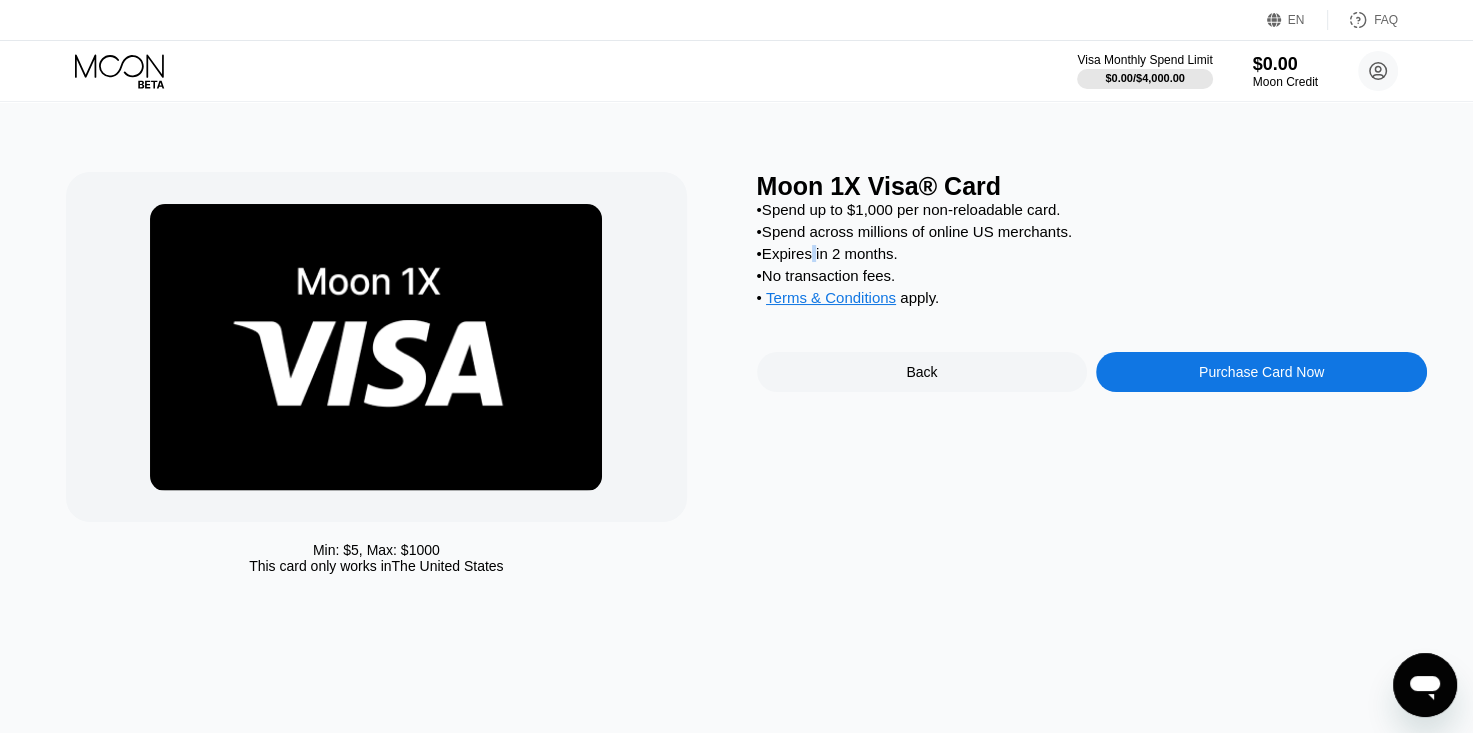 click on "•  Expires in 2 months." at bounding box center (1092, 253) 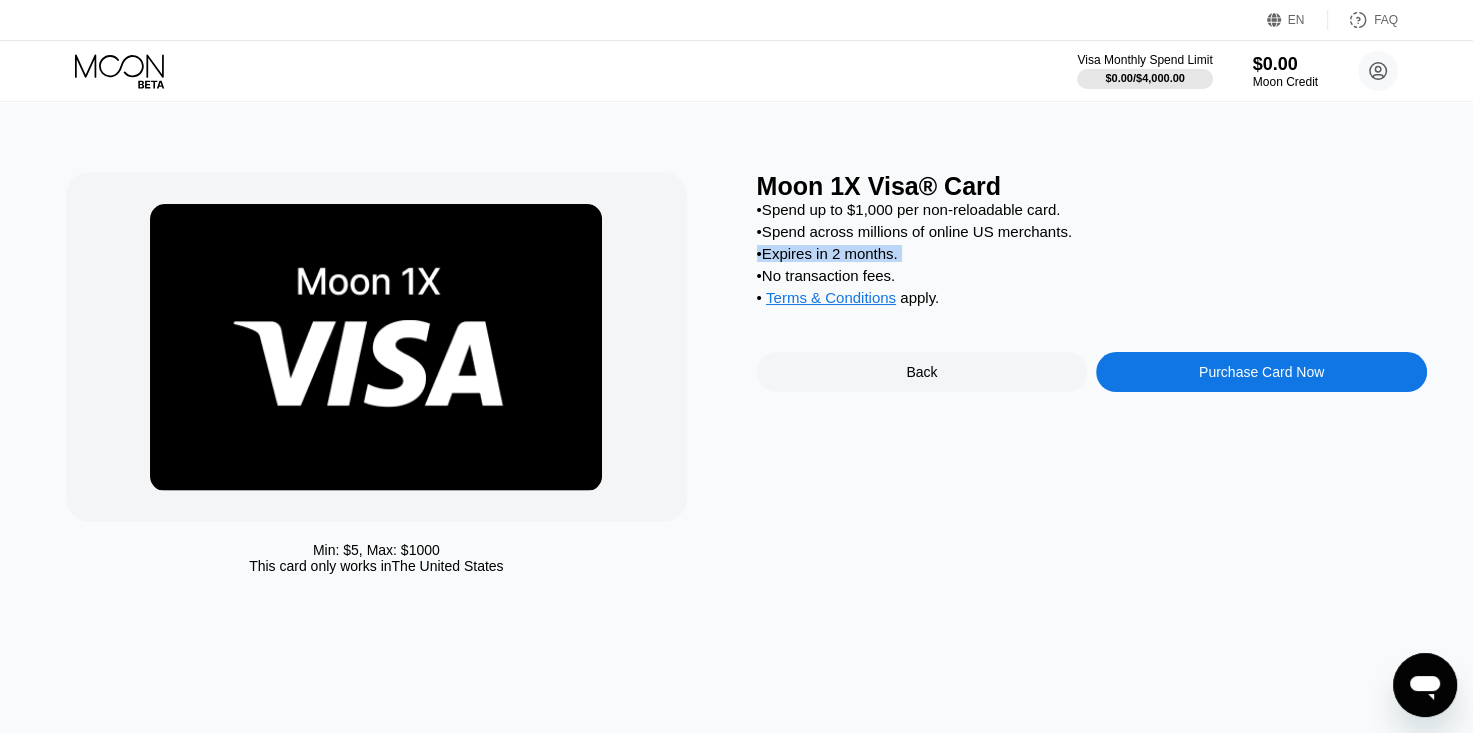 click on "•  Expires in 2 months." at bounding box center (1092, 253) 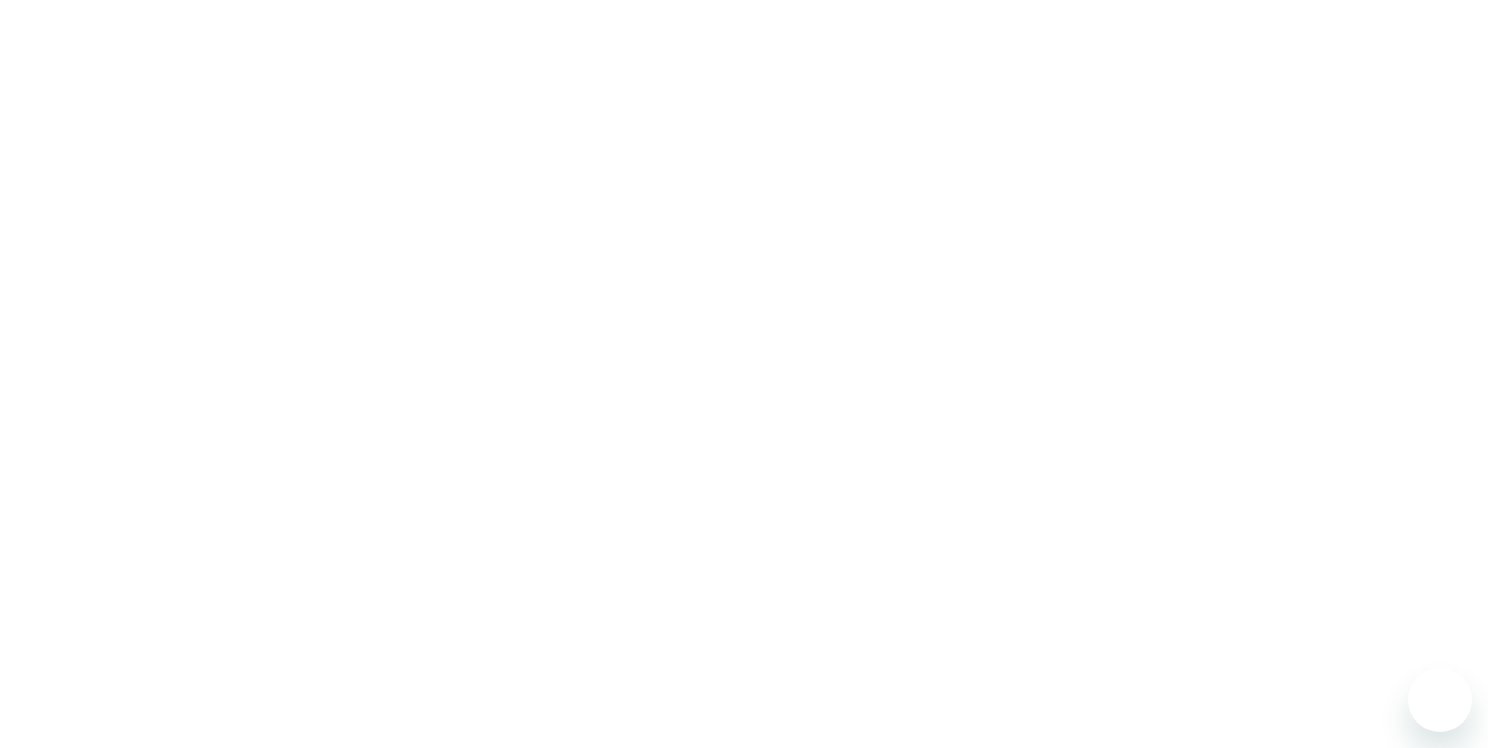 scroll, scrollTop: 0, scrollLeft: 0, axis: both 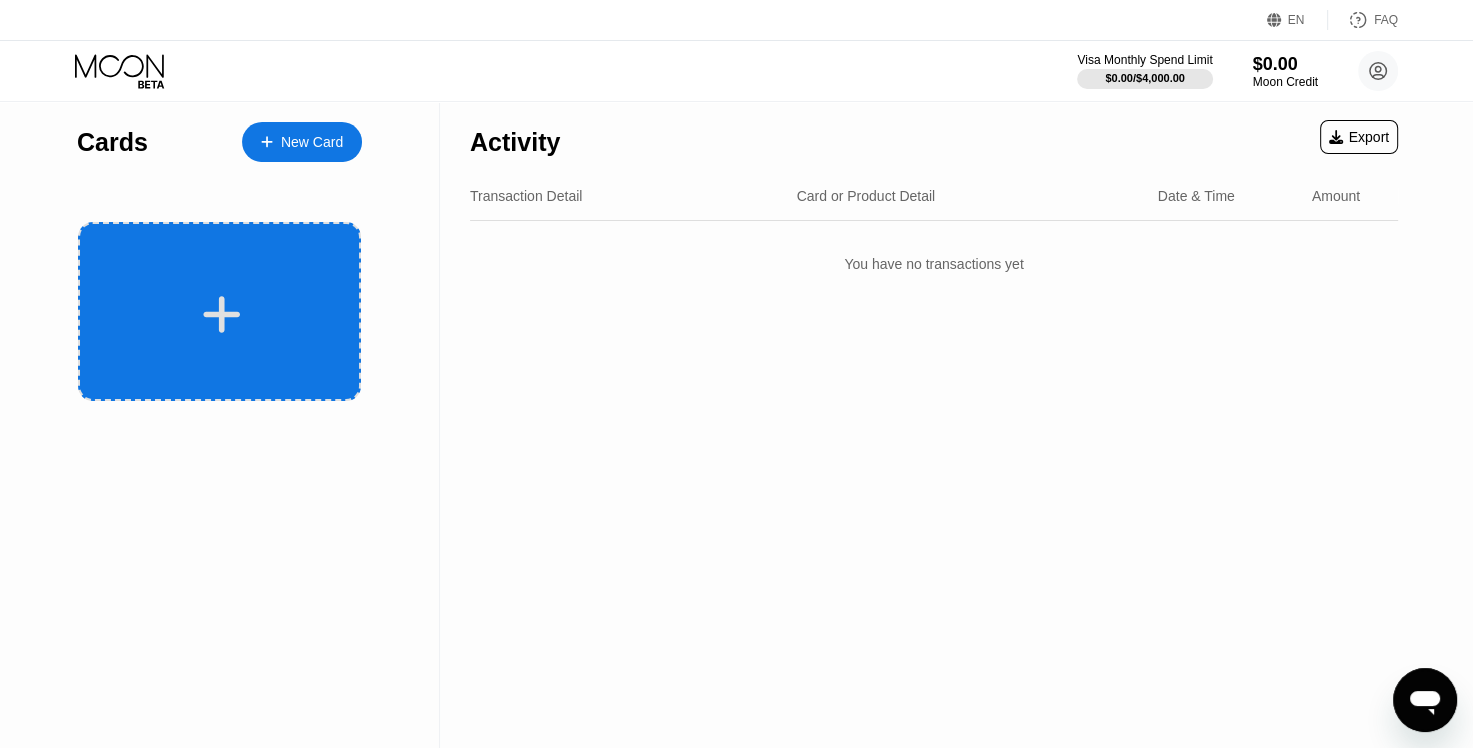 click at bounding box center (222, 314) 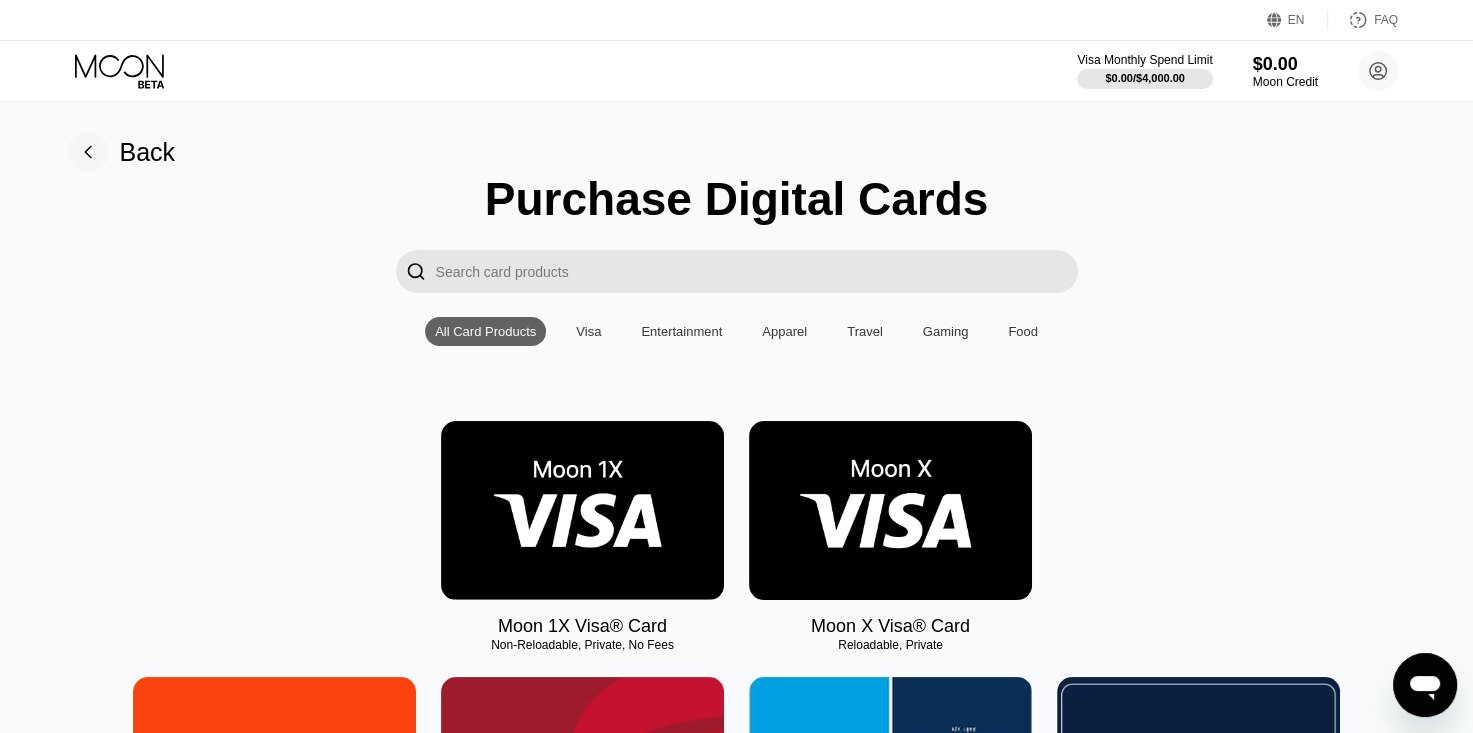 click at bounding box center [890, 510] 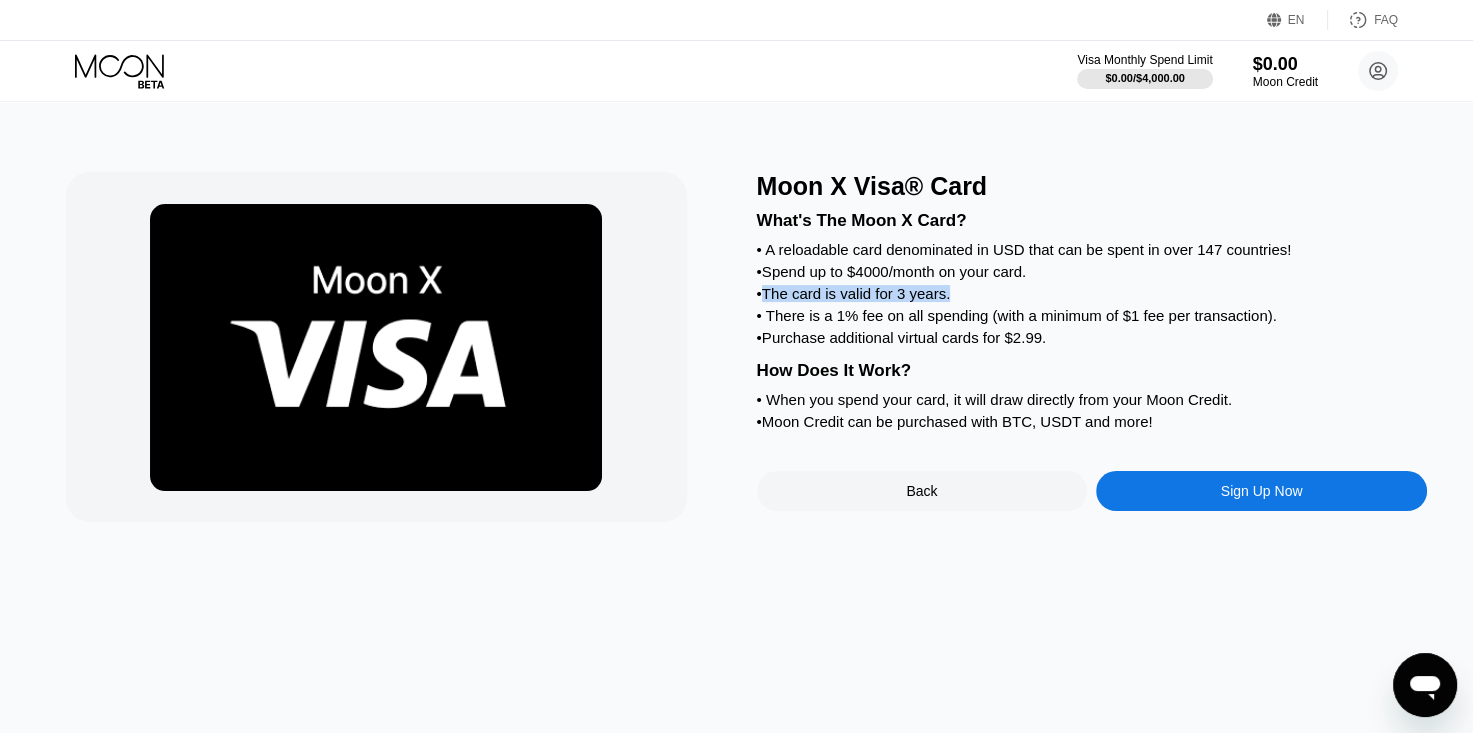 drag, startPoint x: 973, startPoint y: 306, endPoint x: 761, endPoint y: 299, distance: 212.11554 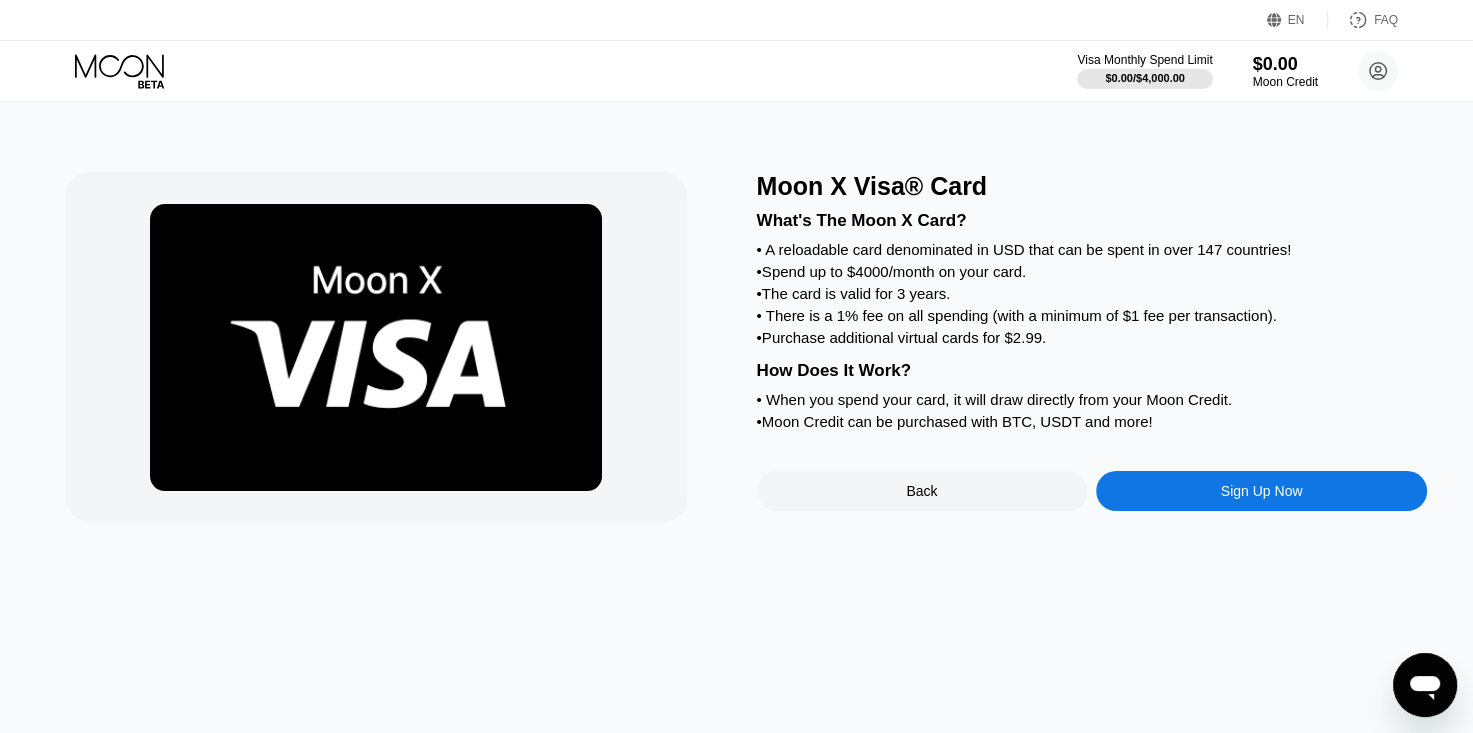 click on "•   There is a 1% fee on all spending (with a minimum of $1 fee per transaction)." at bounding box center (1092, 315) 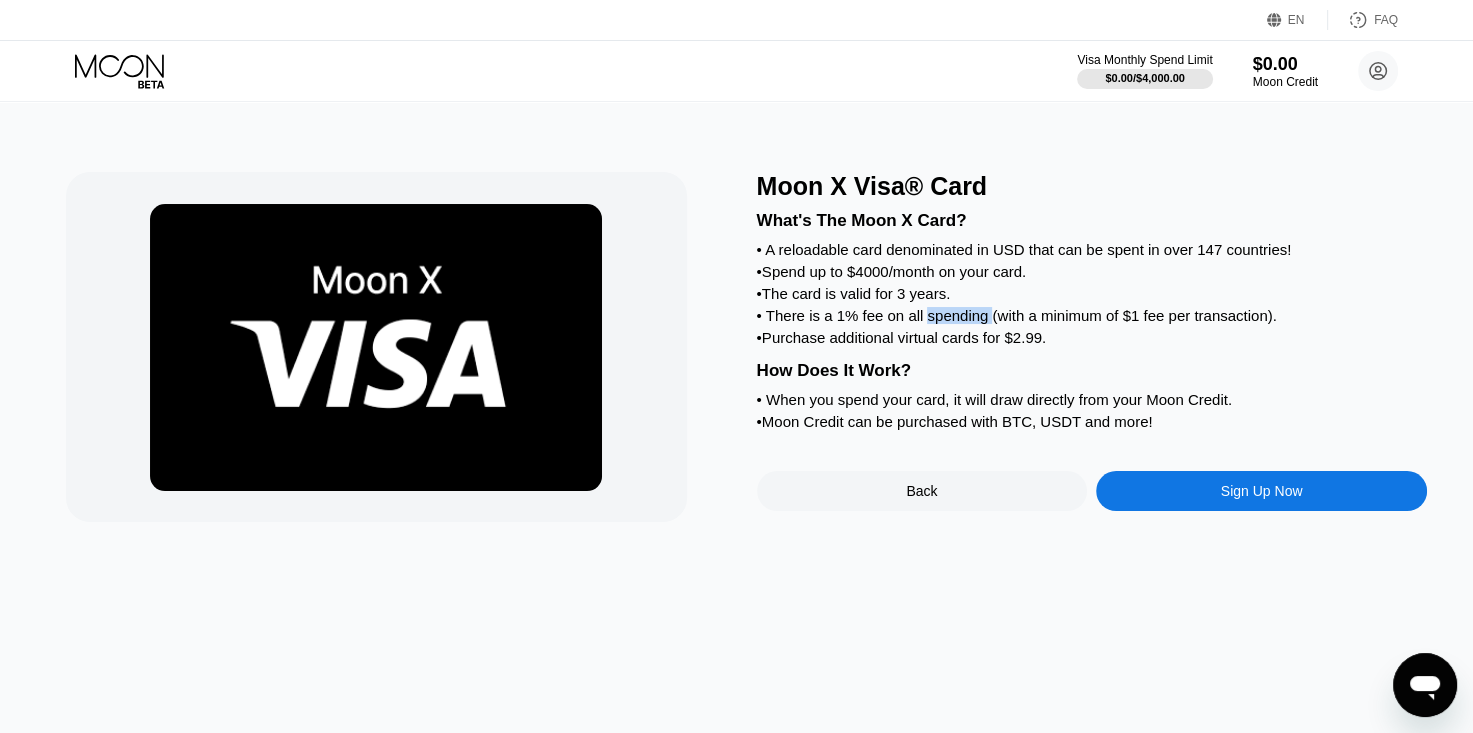 click on "•   There is a 1% fee on all spending (with a minimum of $1 fee per transaction)." at bounding box center [1092, 315] 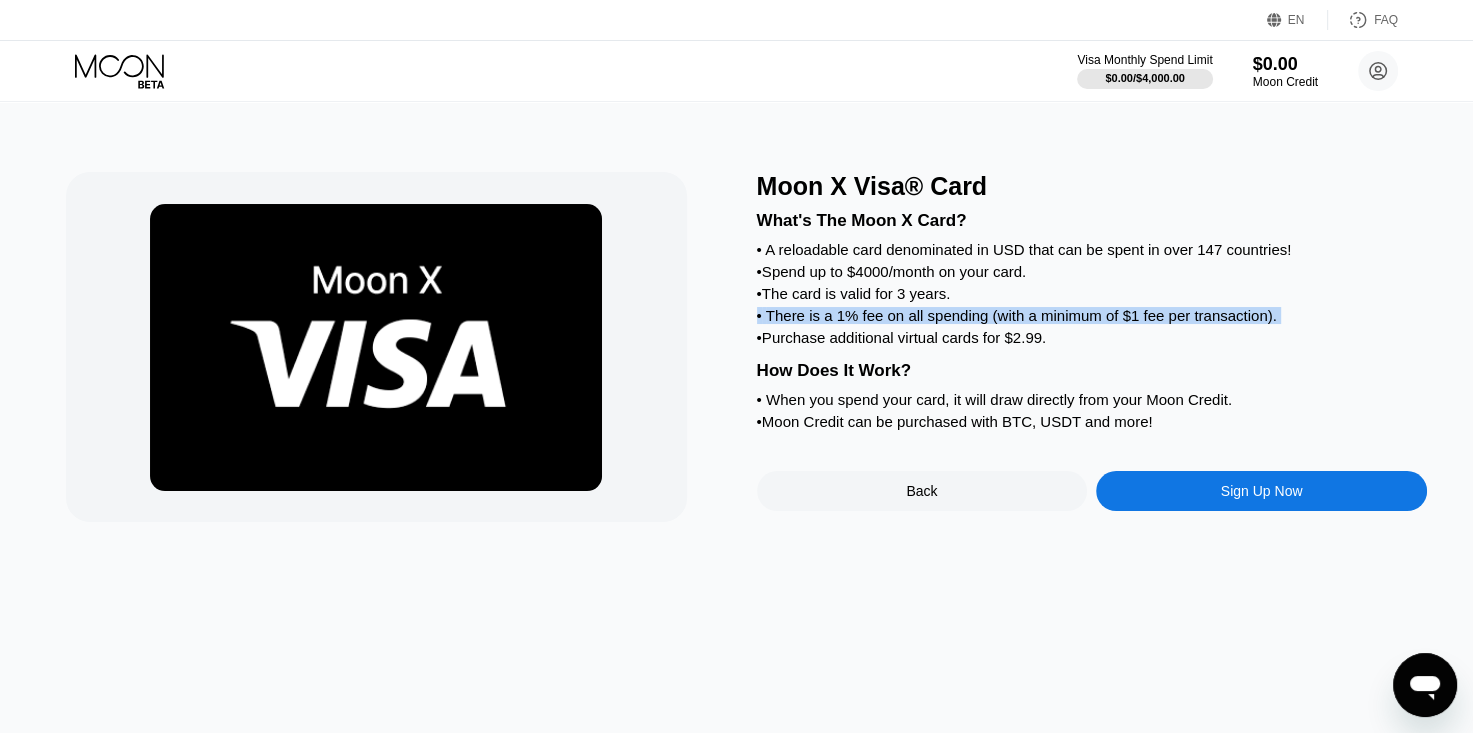 click on "•   There is a 1% fee on all spending (with a minimum of $1 fee per transaction)." at bounding box center [1092, 315] 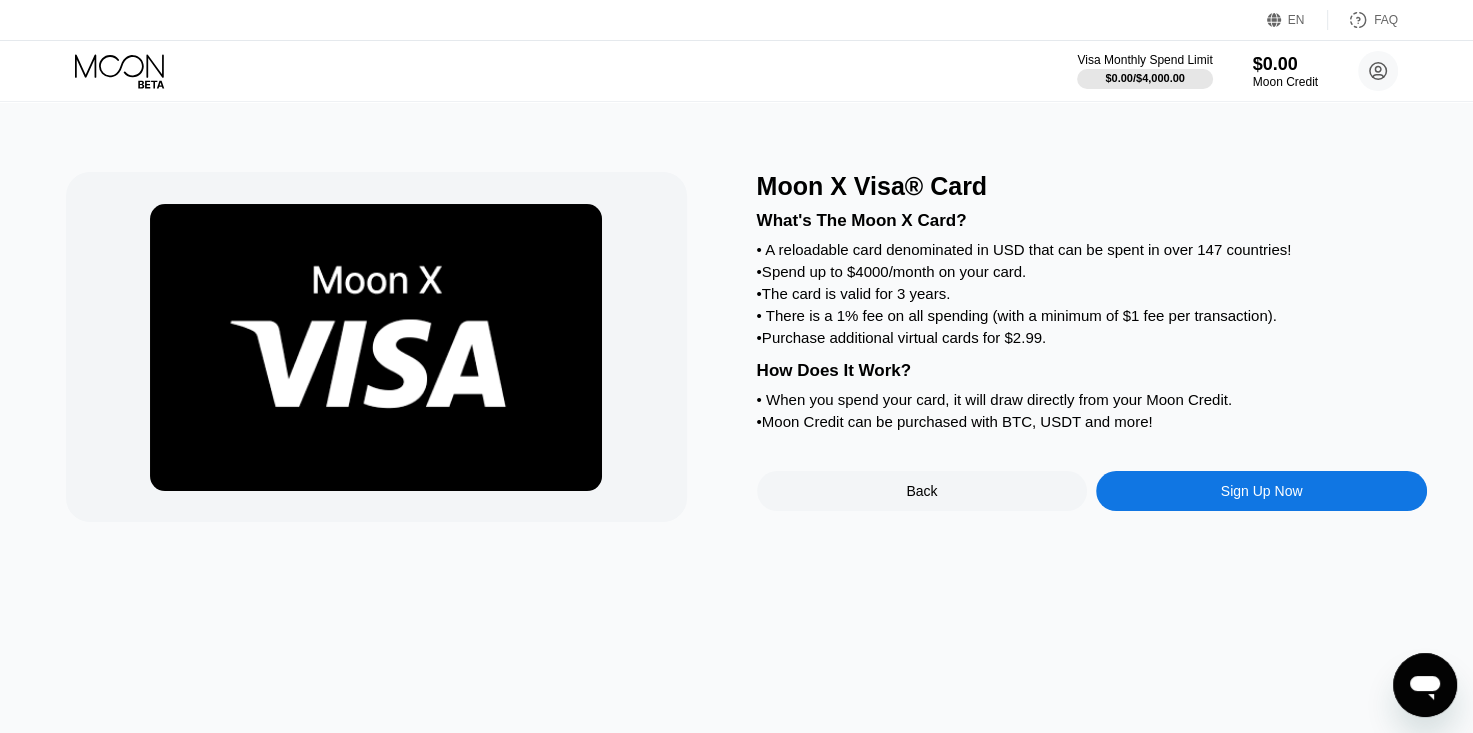 click on "•  Purchase additional virtual cards for $2.99." at bounding box center (1092, 337) 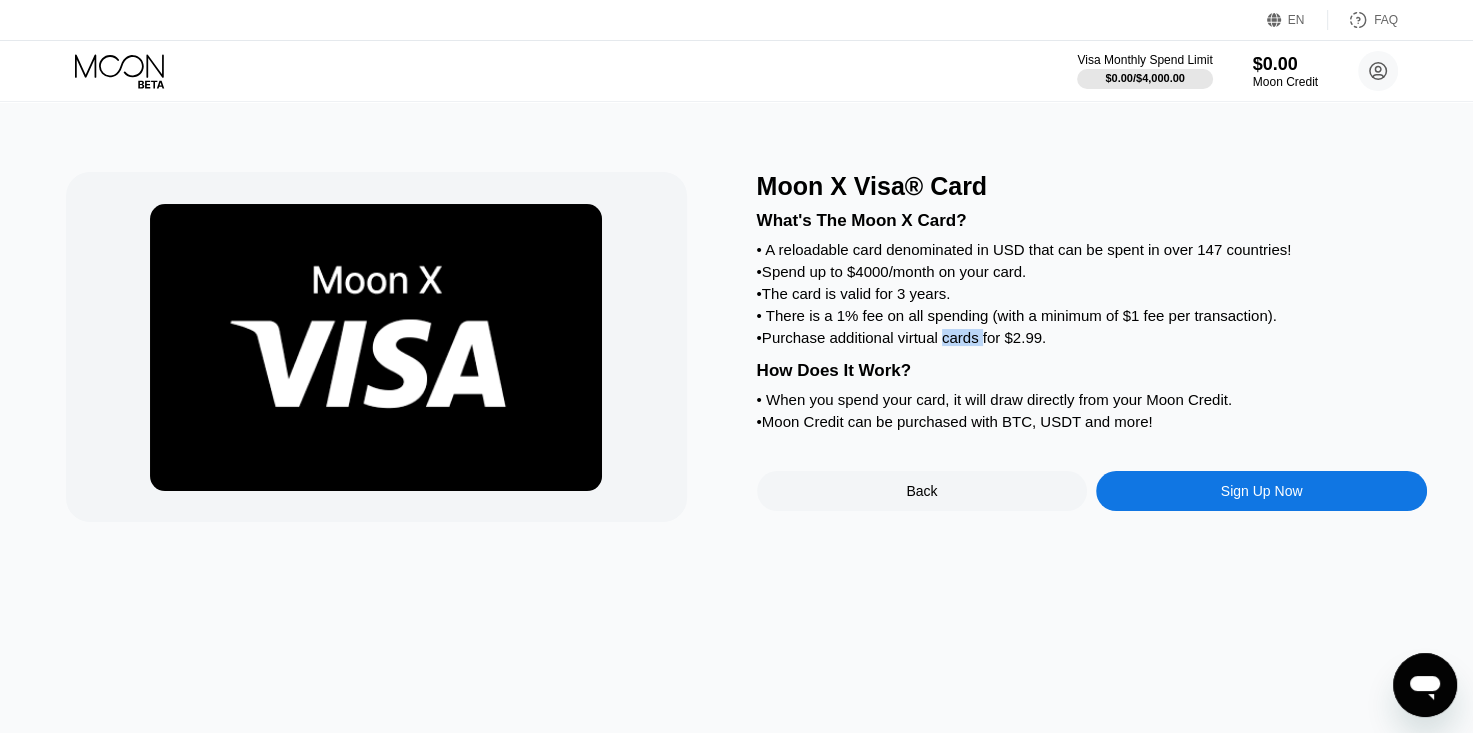 click on "•  Purchase additional virtual cards for $2.99." at bounding box center (1092, 337) 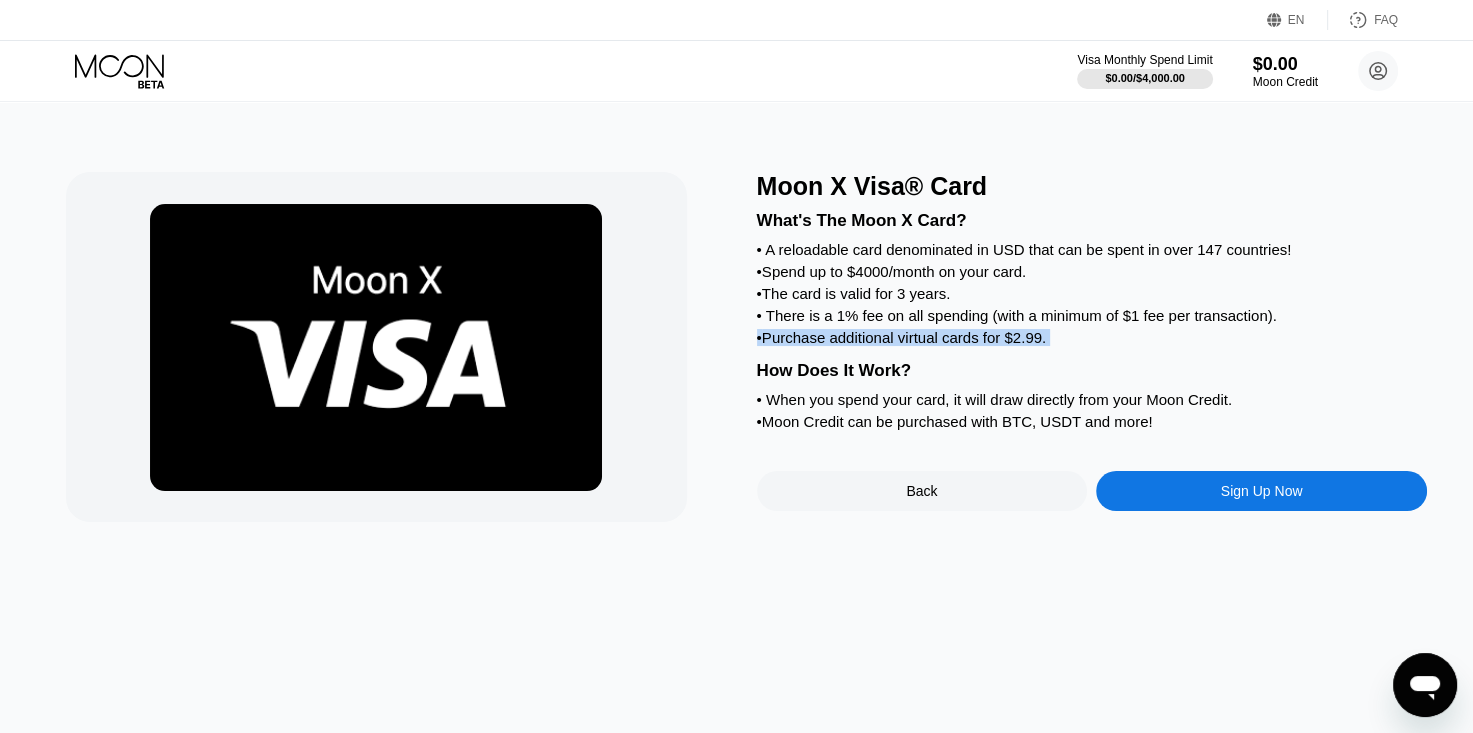click on "•  Purchase additional virtual cards for $2.99." at bounding box center (1092, 337) 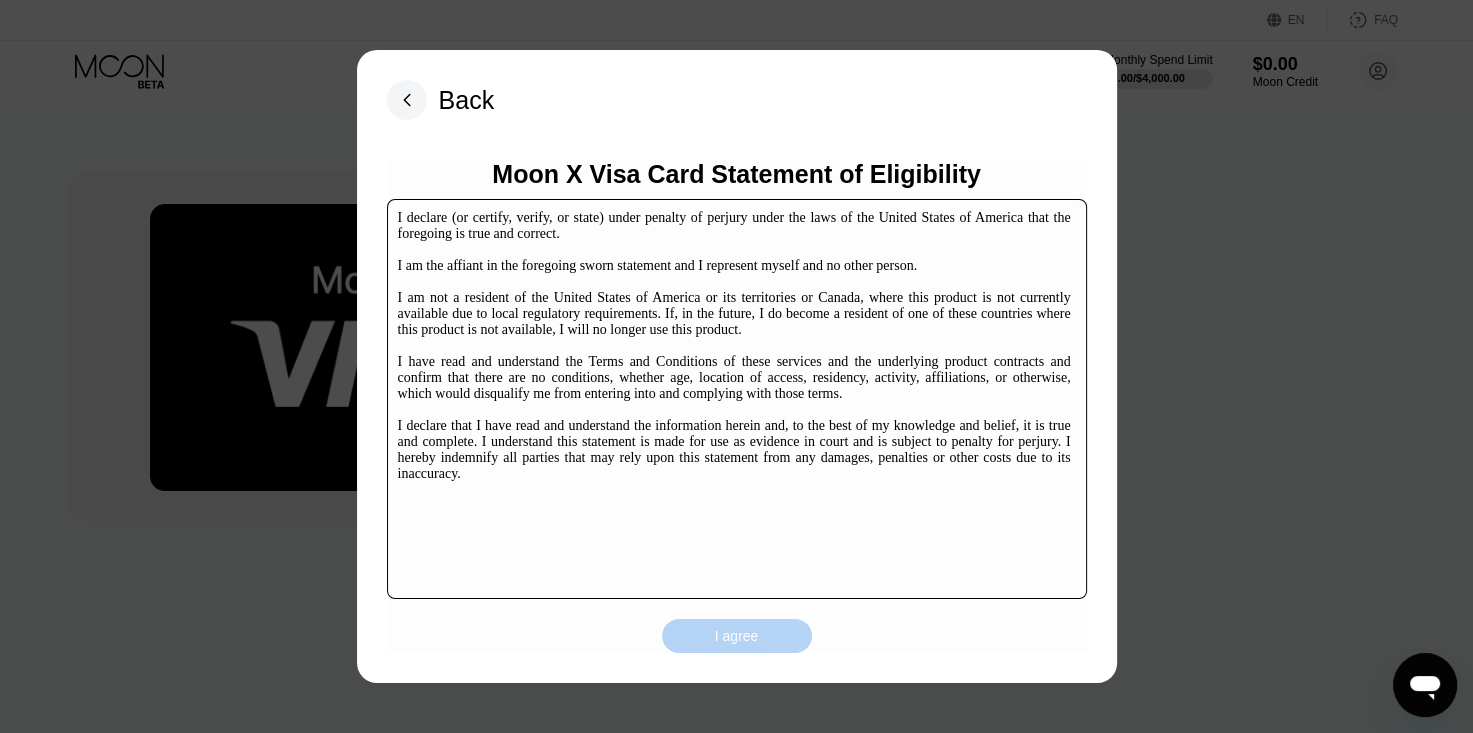 click on "I agree" at bounding box center [737, 636] 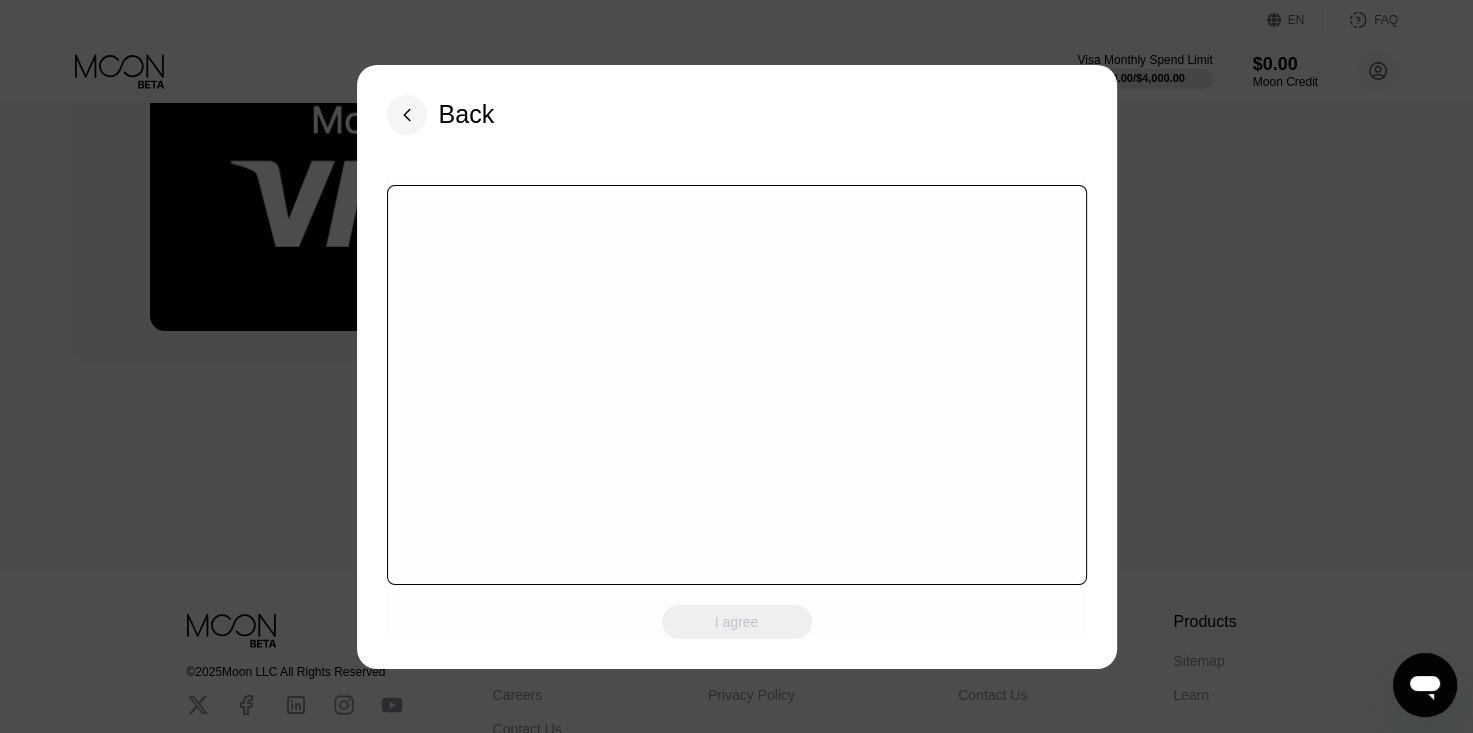 scroll, scrollTop: 200, scrollLeft: 0, axis: vertical 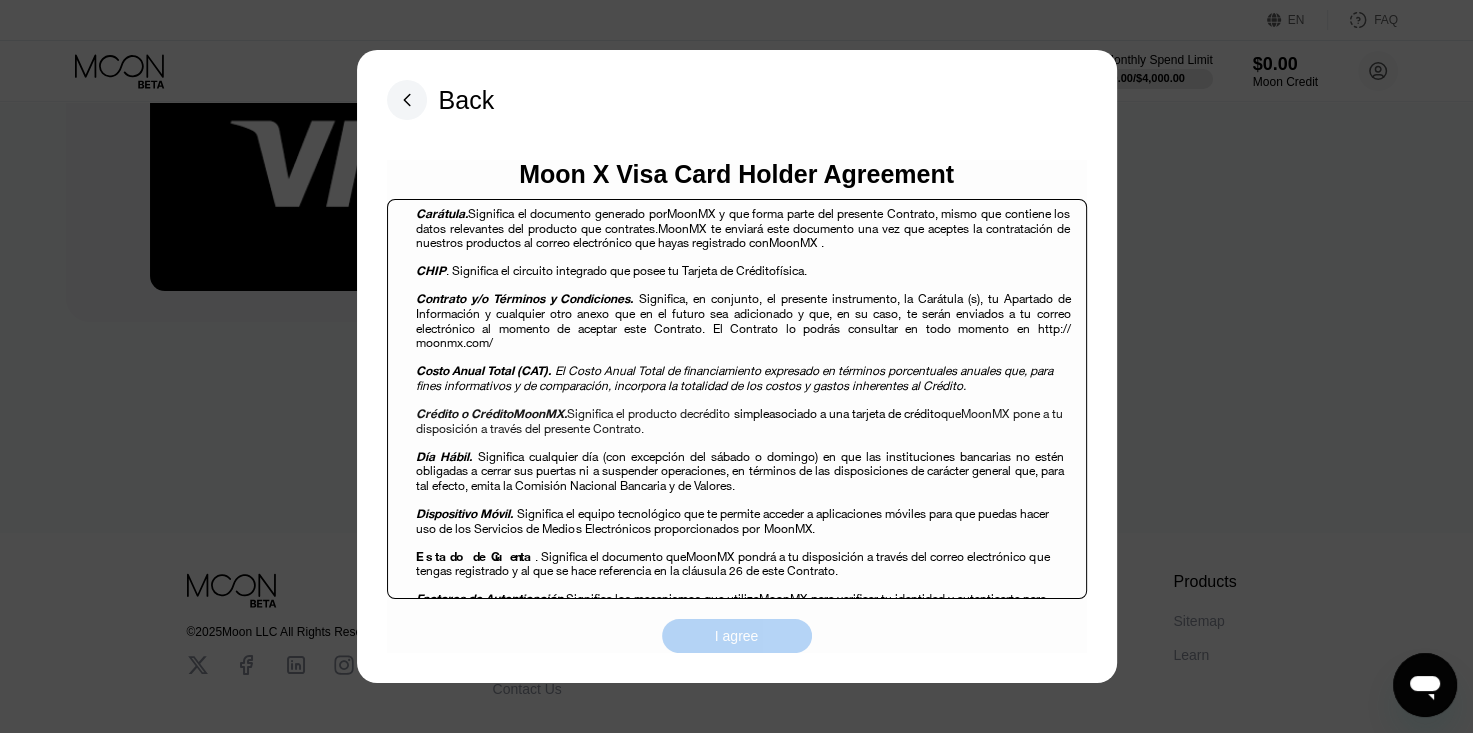 click on "I agree" at bounding box center (737, 636) 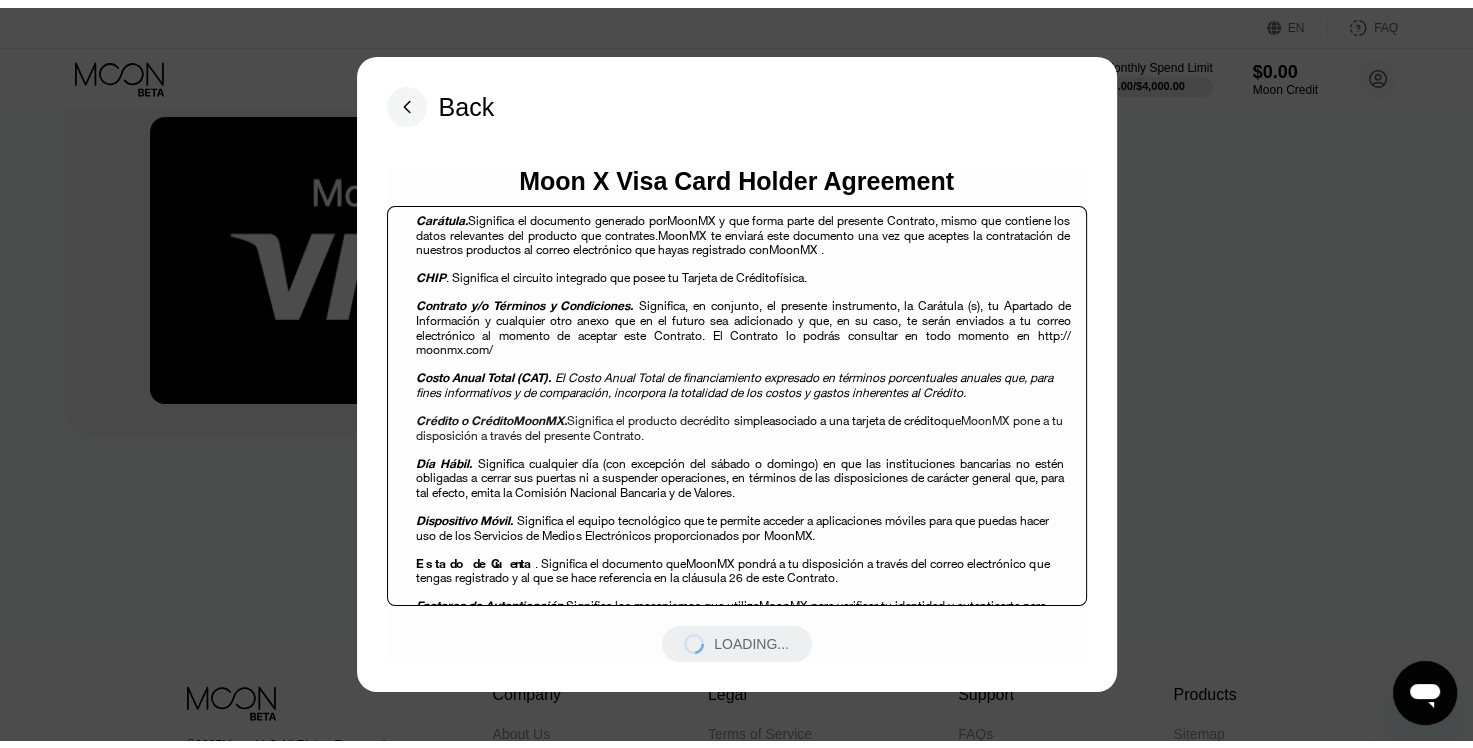 scroll, scrollTop: 0, scrollLeft: 0, axis: both 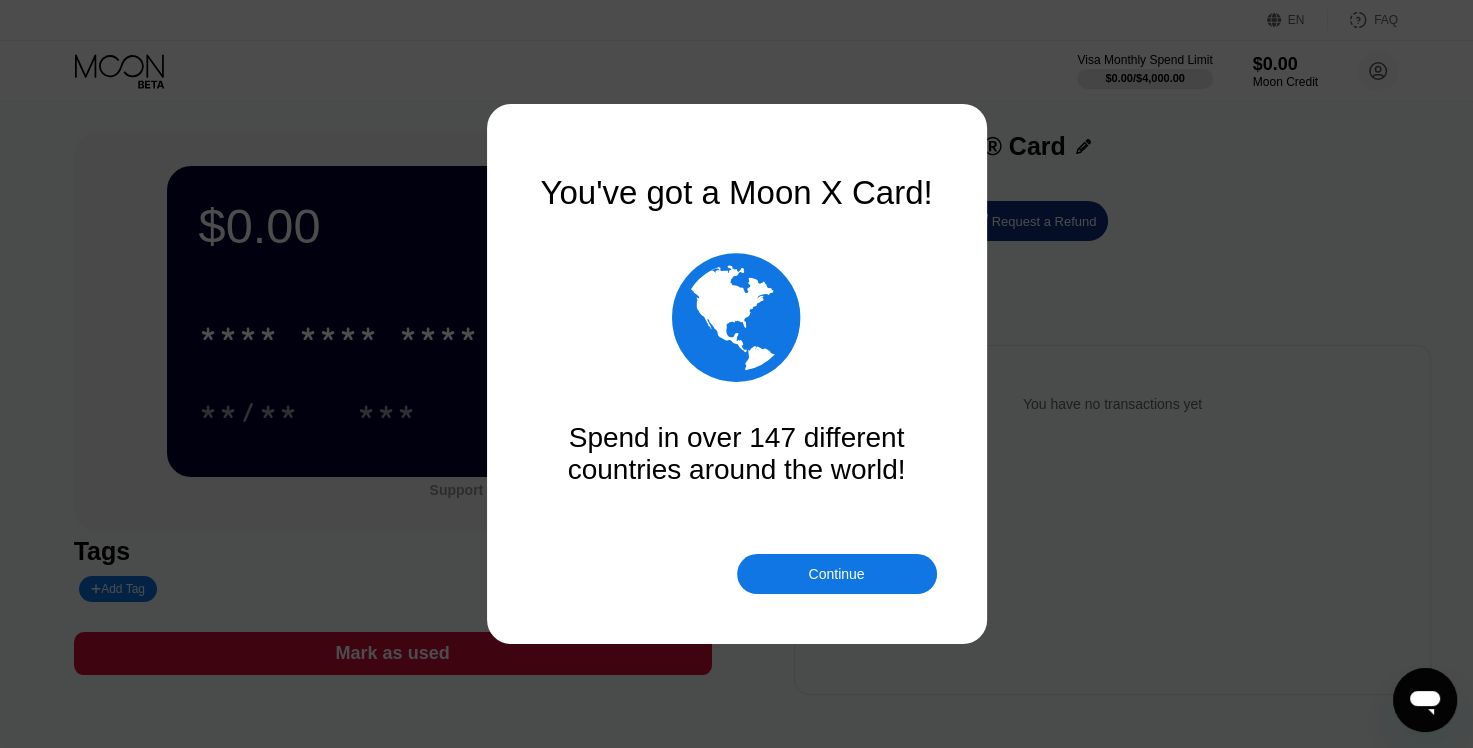click on "Continue" at bounding box center (837, 574) 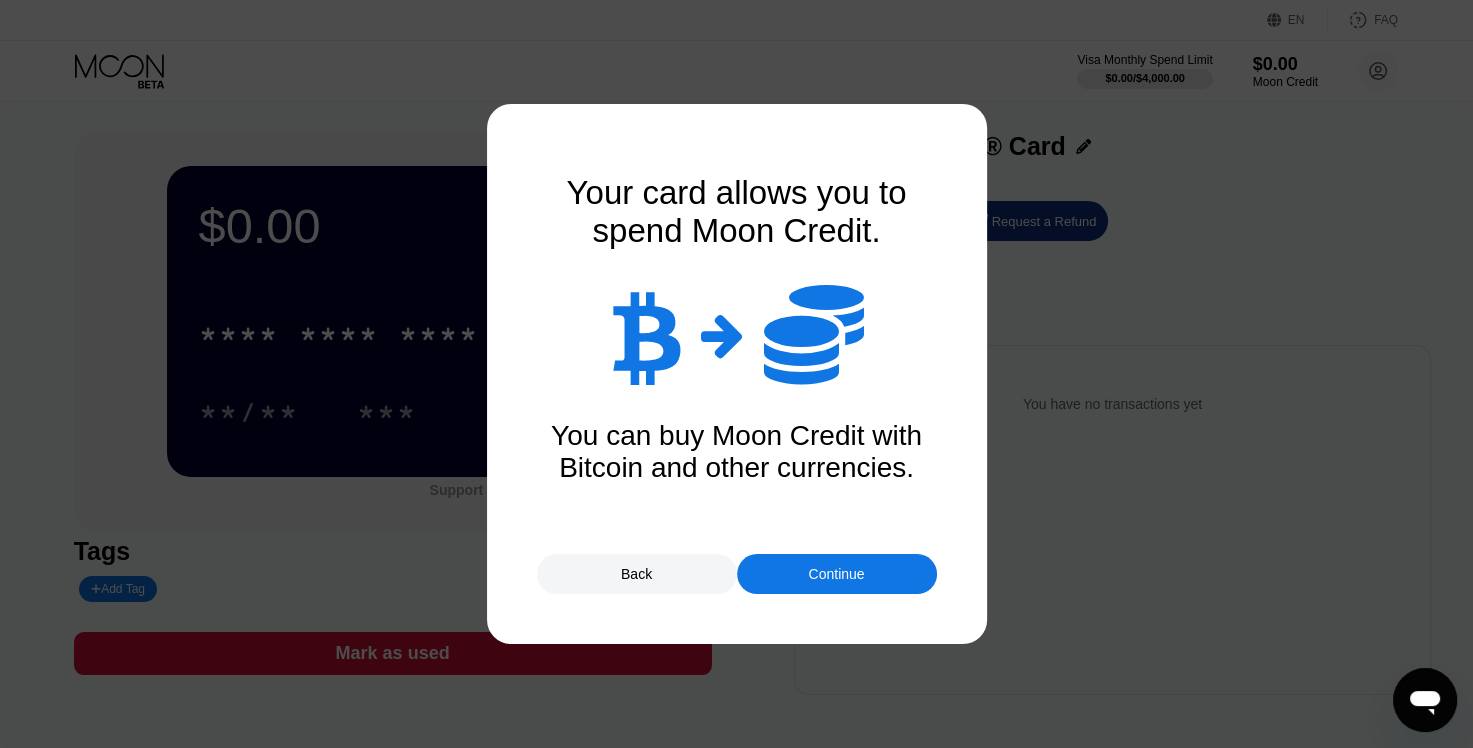click on "Continue" at bounding box center [836, 574] 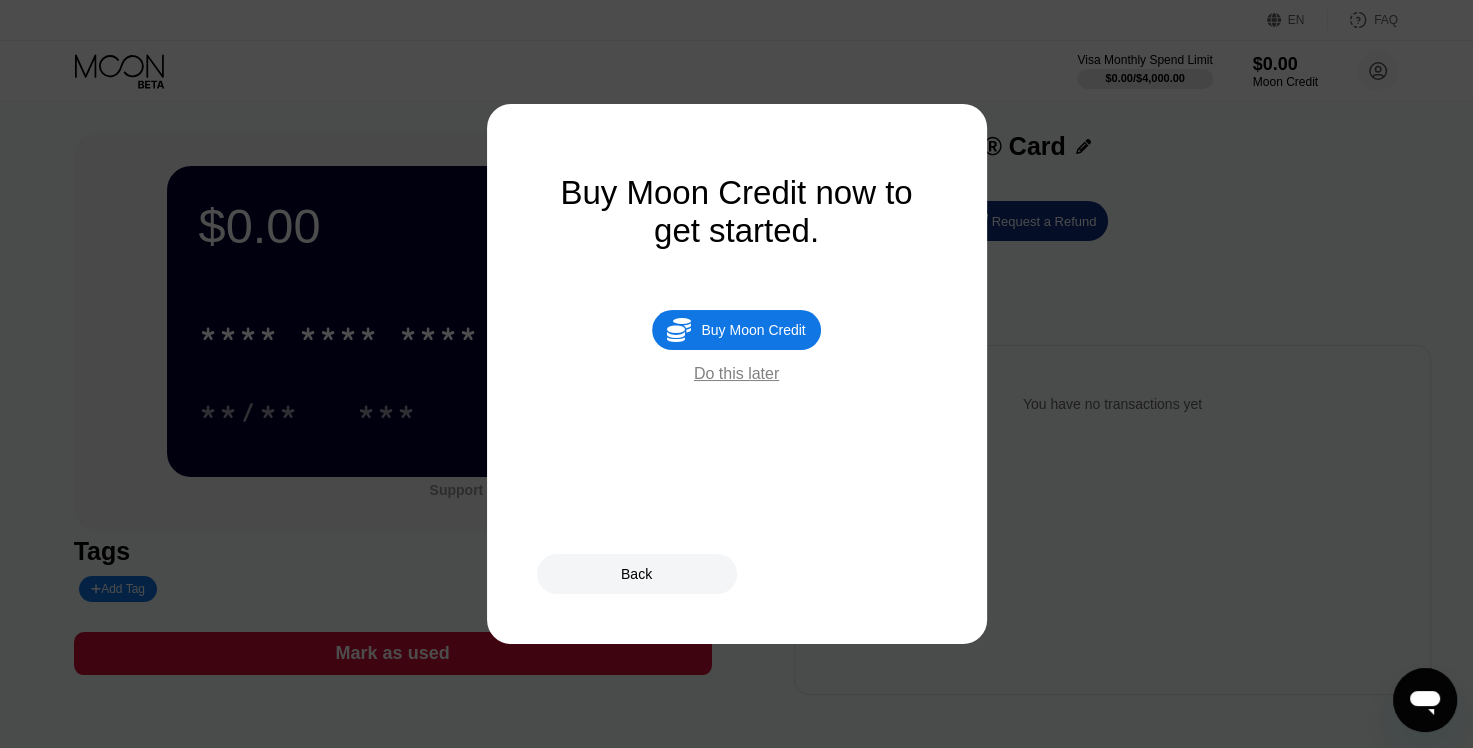 click on "Buy Moon Credit" at bounding box center (753, 330) 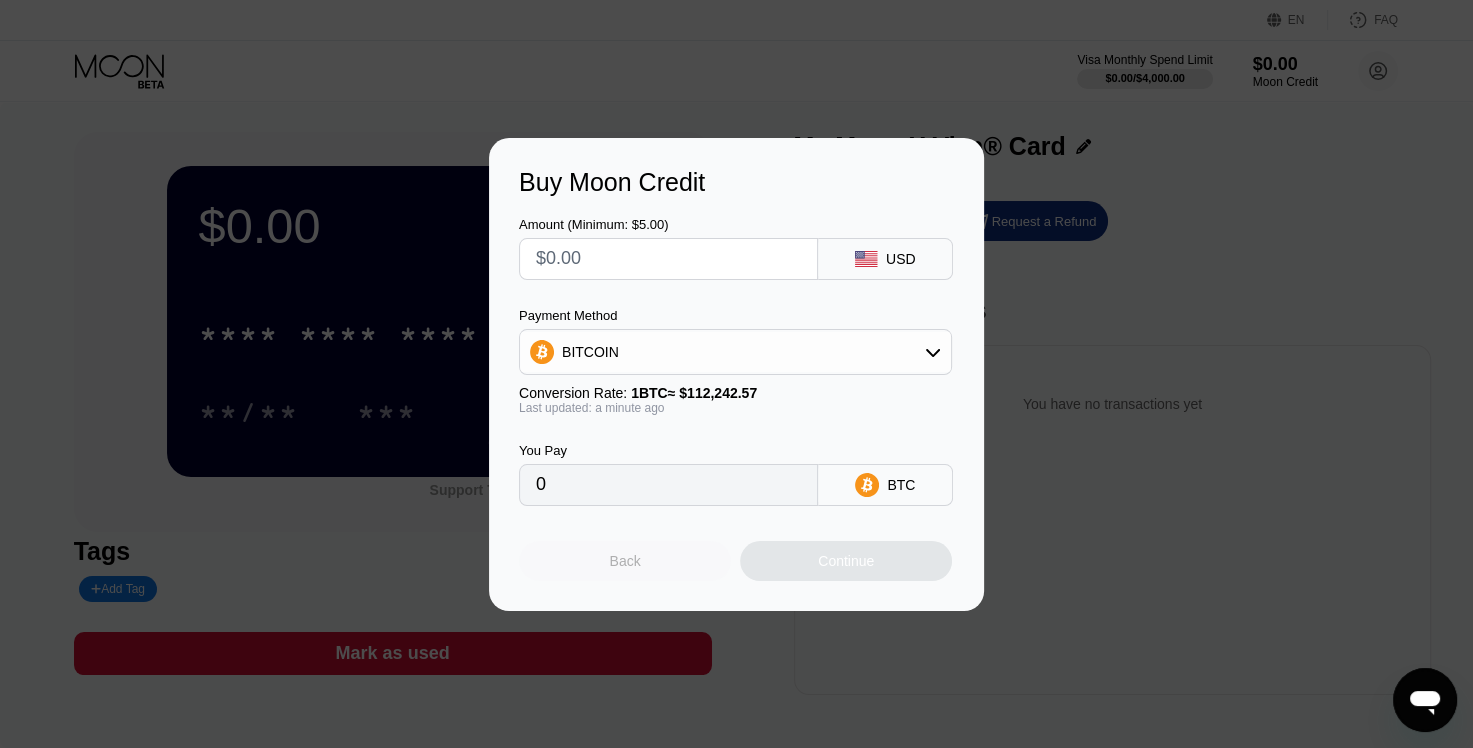 click on "Back" at bounding box center [625, 561] 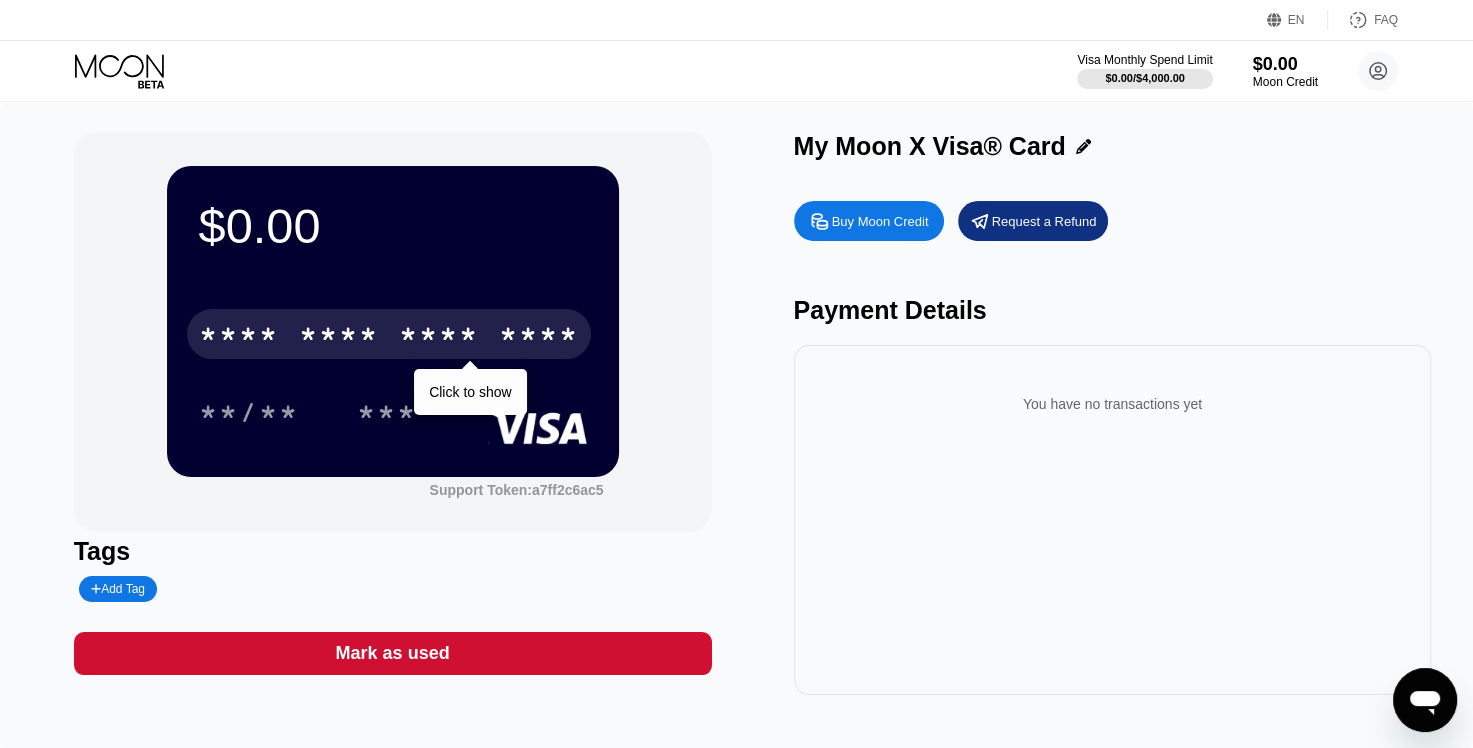 click on "* * * *" at bounding box center [339, 337] 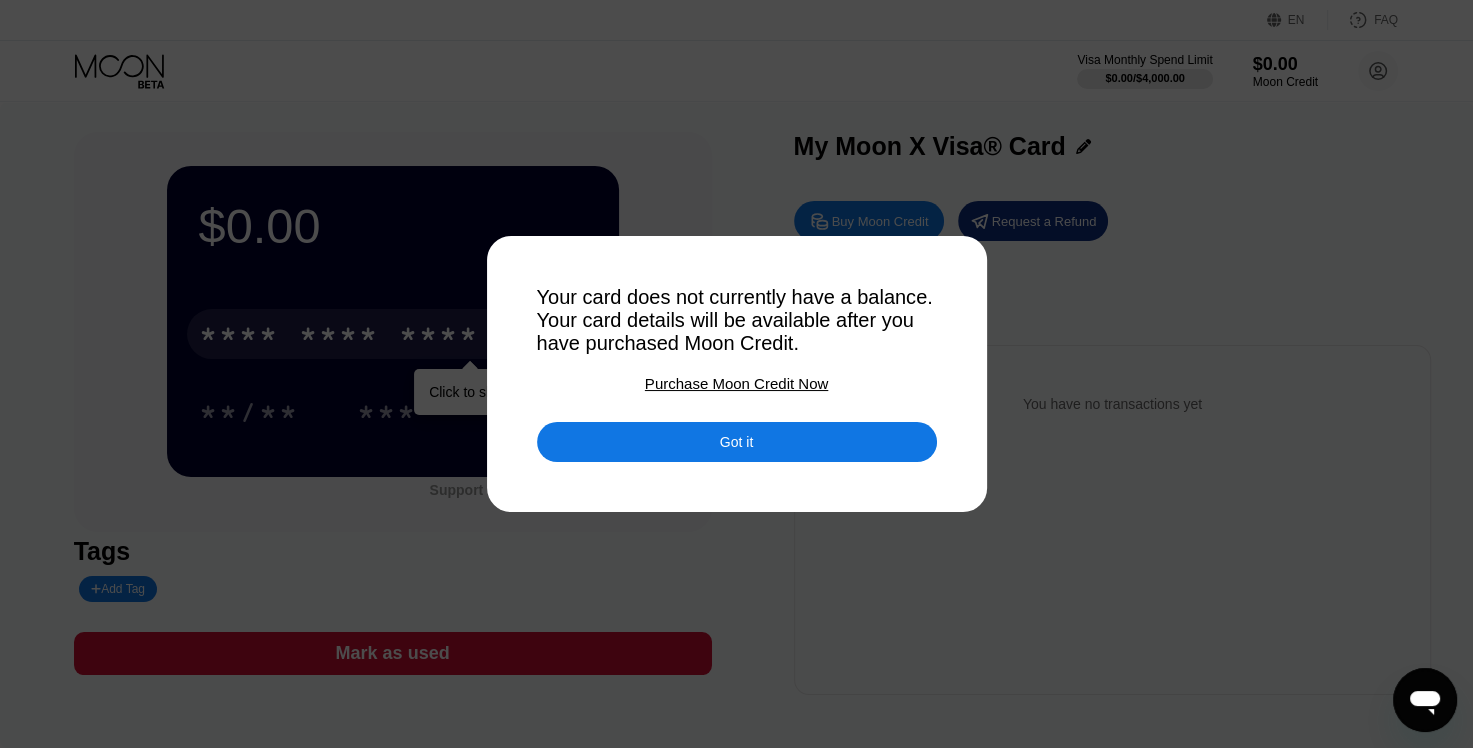 click on "Got it" at bounding box center (737, 442) 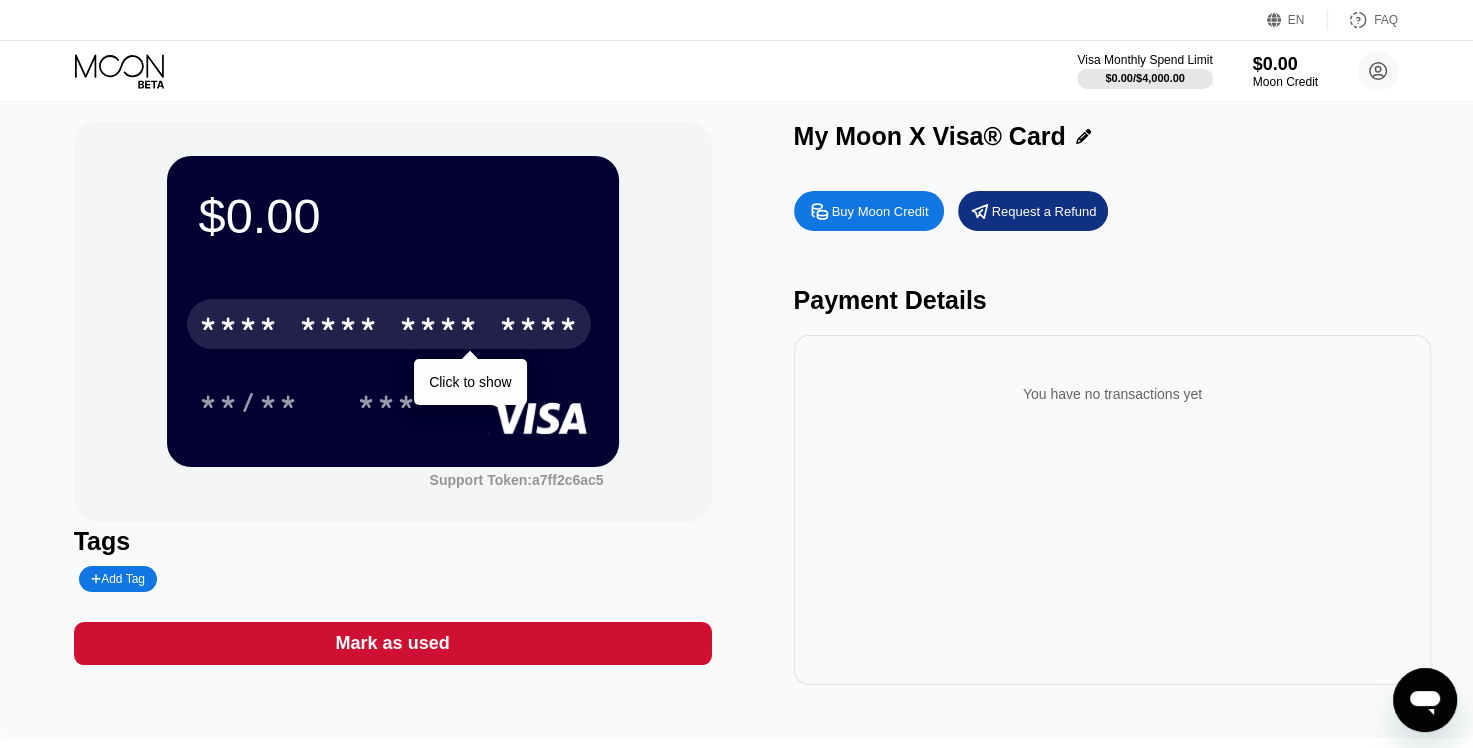 scroll, scrollTop: 0, scrollLeft: 0, axis: both 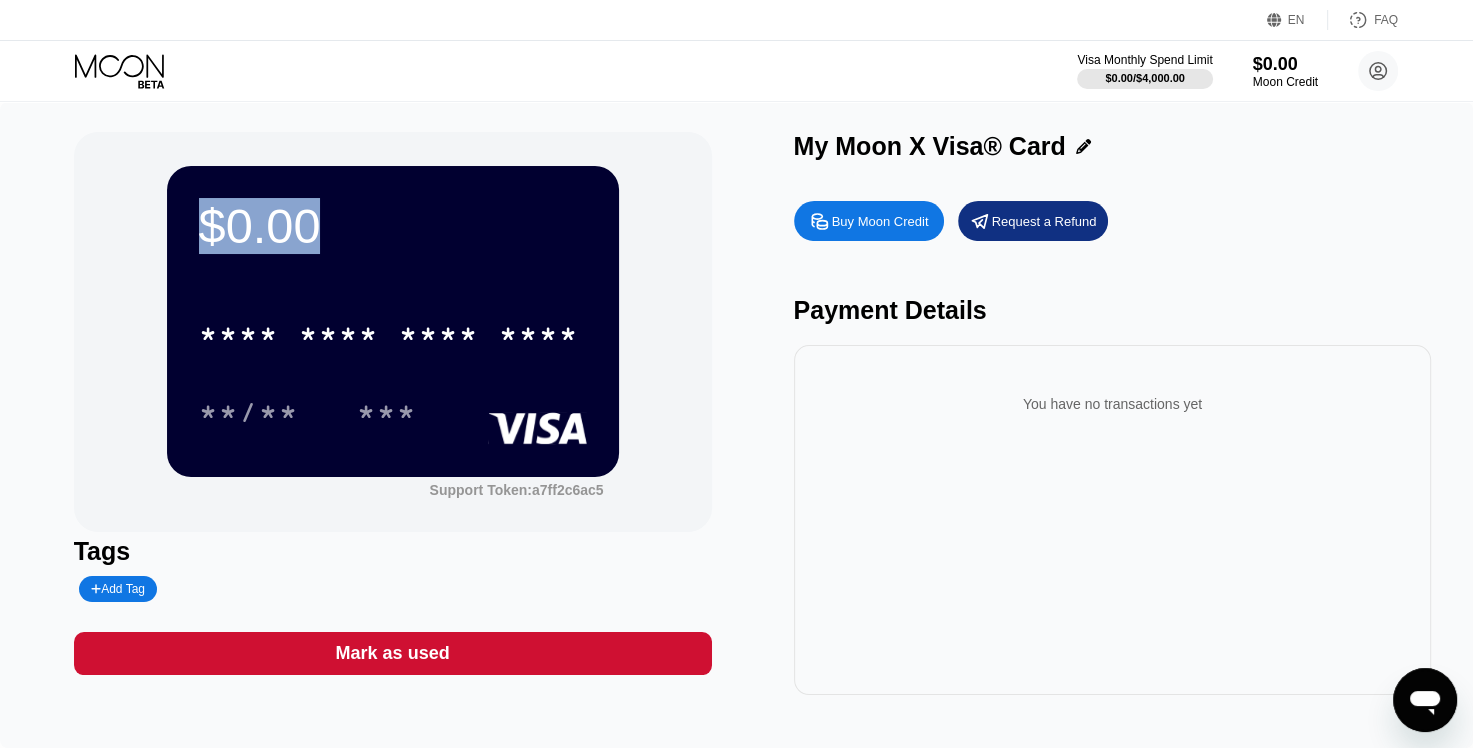drag, startPoint x: 201, startPoint y: 217, endPoint x: 358, endPoint y: 198, distance: 158.14551 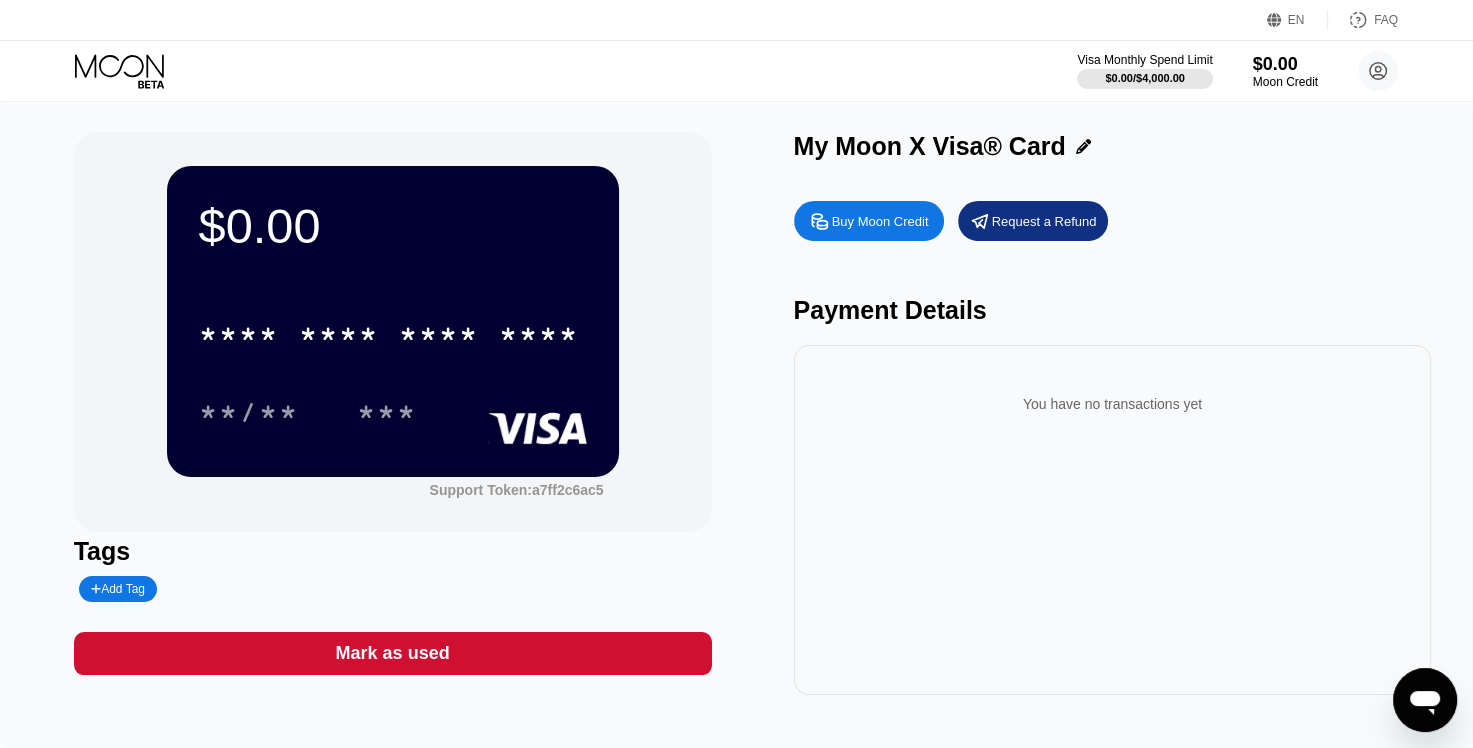 click on "$0.00" at bounding box center (393, 226) 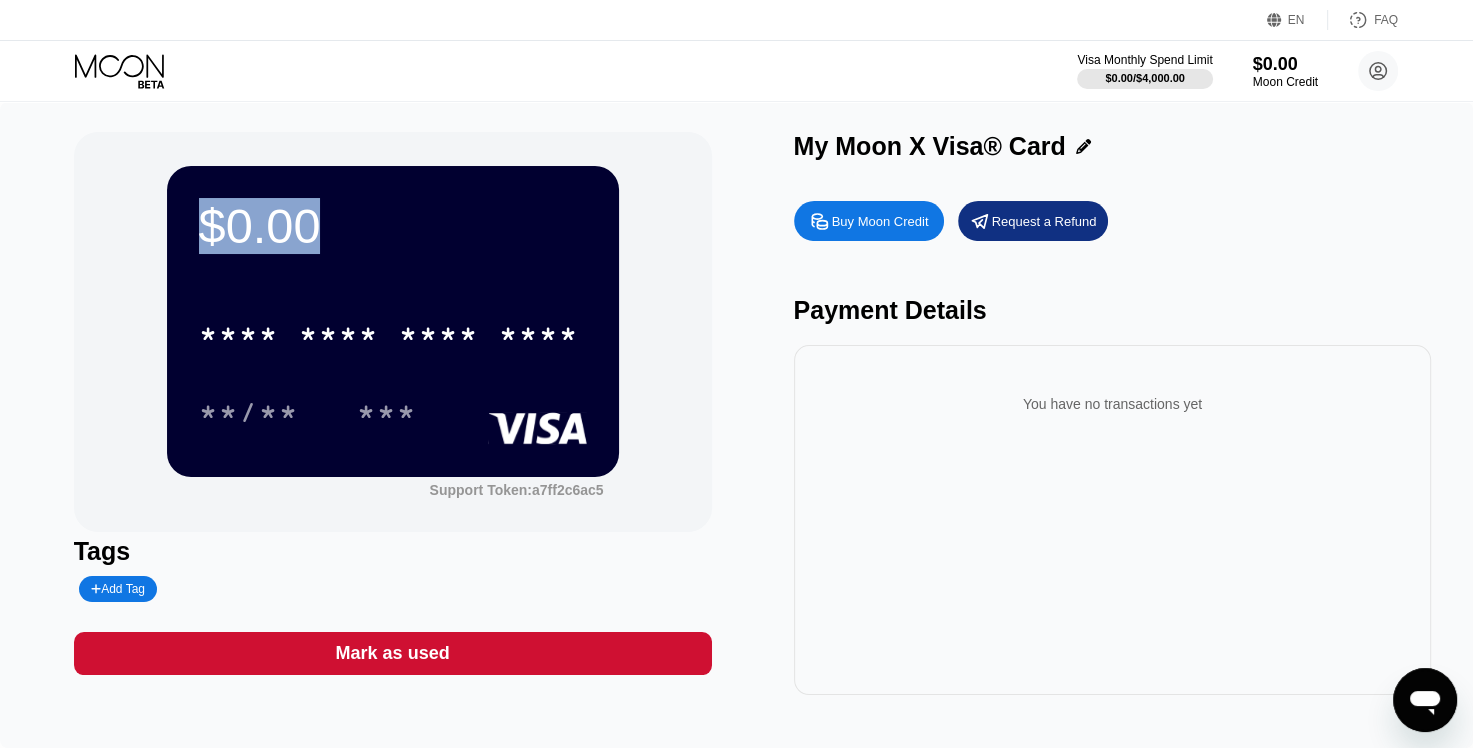 drag, startPoint x: 325, startPoint y: 228, endPoint x: 202, endPoint y: 227, distance: 123.00407 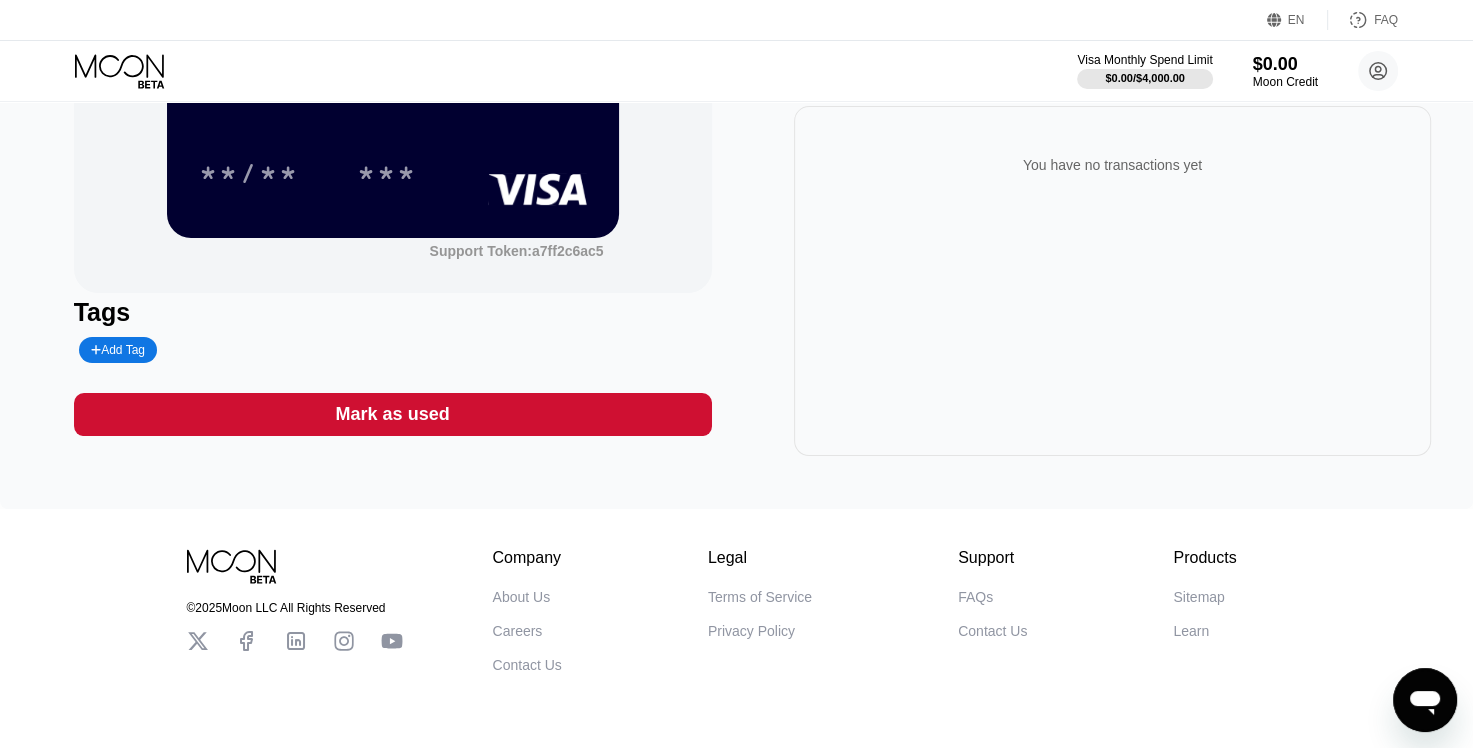 scroll, scrollTop: 0, scrollLeft: 0, axis: both 